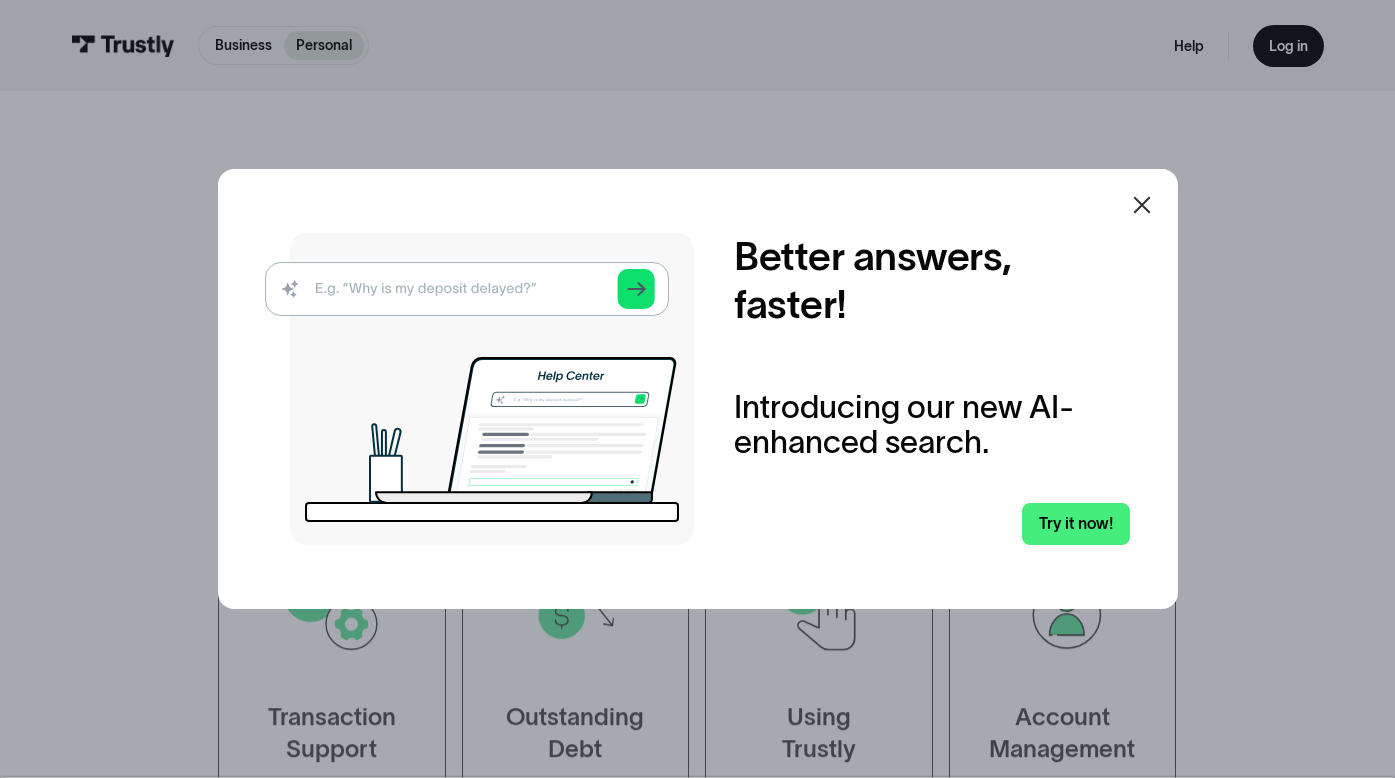 scroll, scrollTop: 0, scrollLeft: 0, axis: both 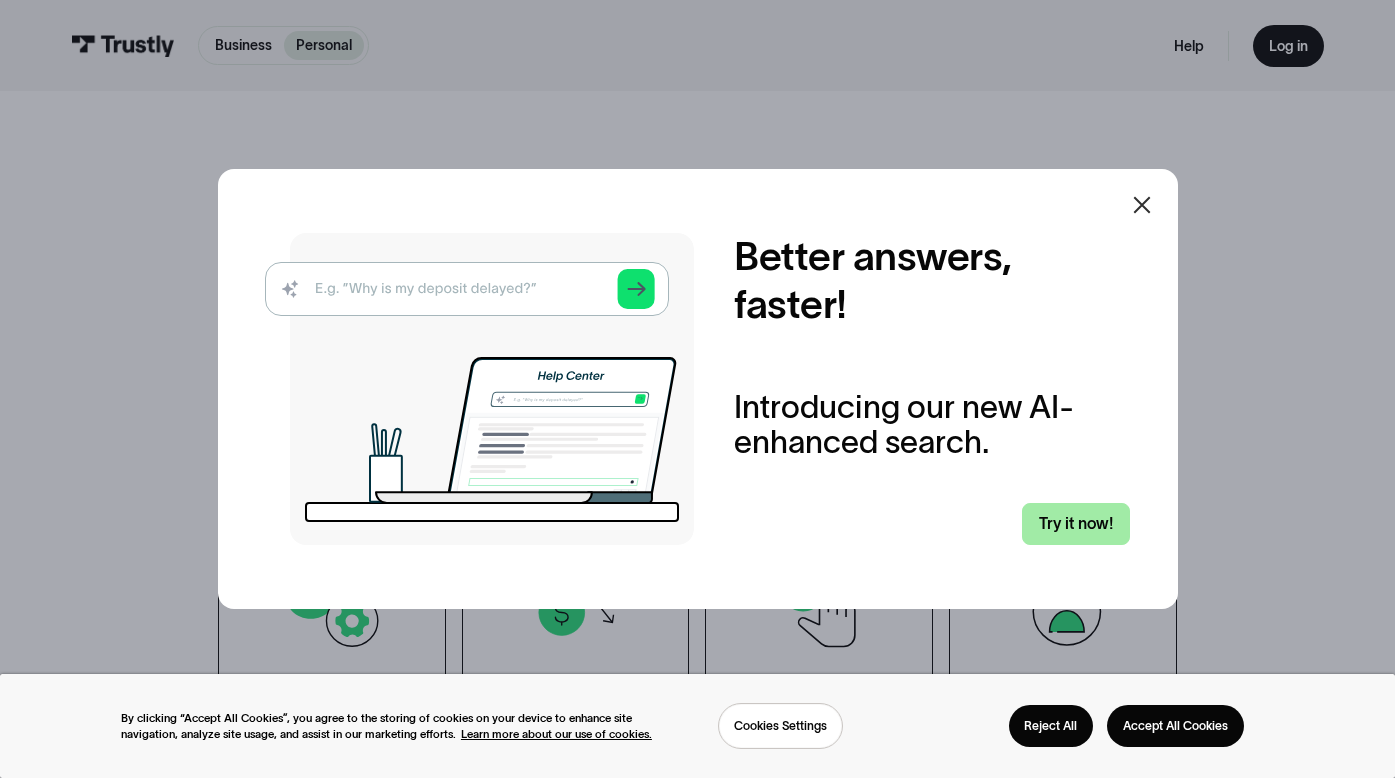 click on "Try it now!" at bounding box center (1076, 524) 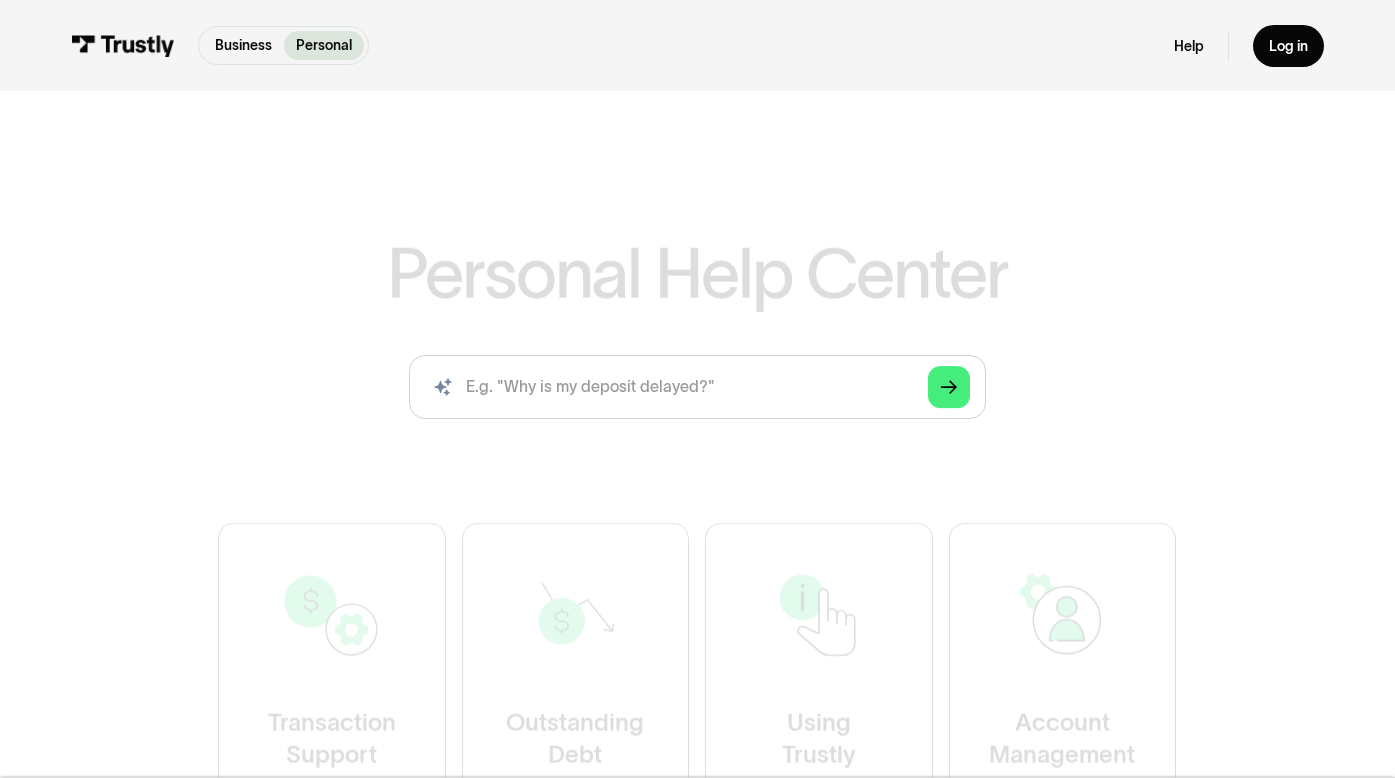 scroll, scrollTop: 0, scrollLeft: 0, axis: both 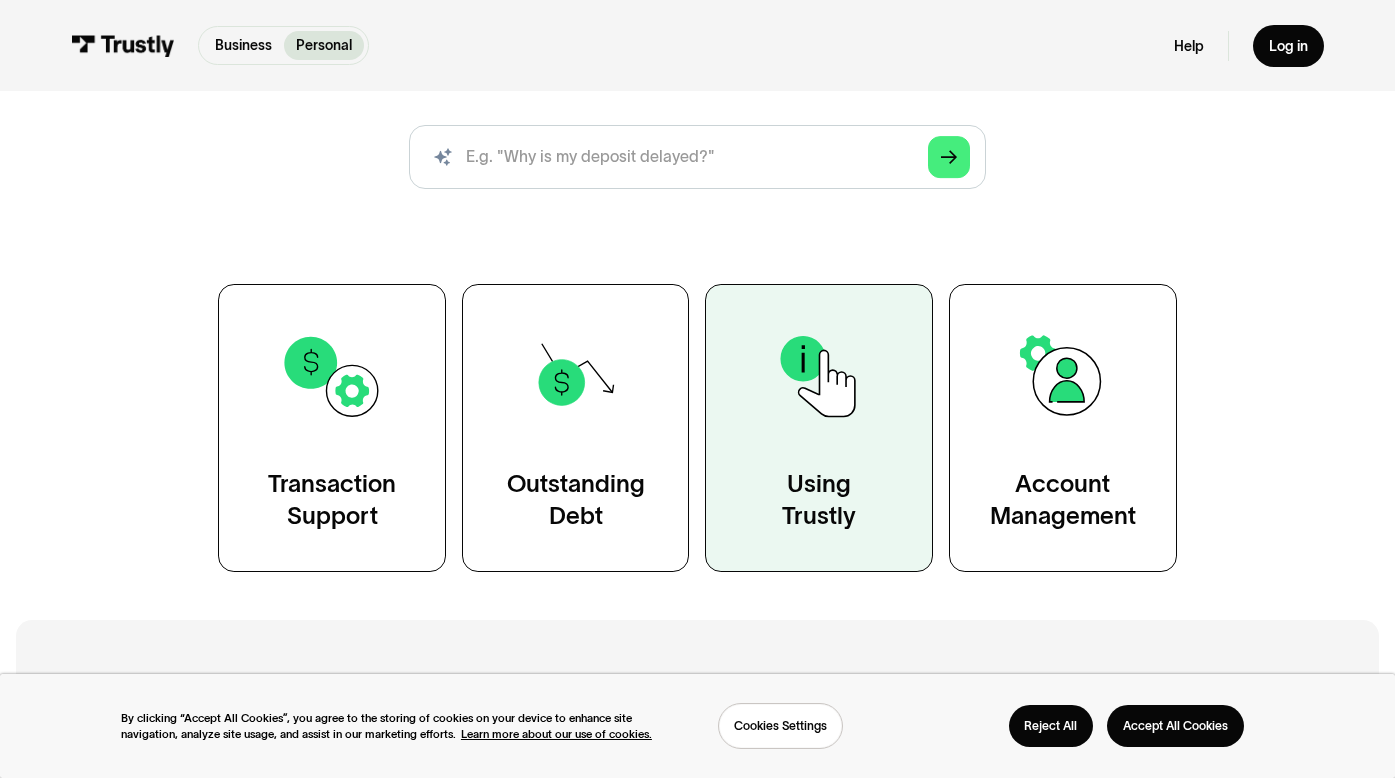 click at bounding box center [819, 376] 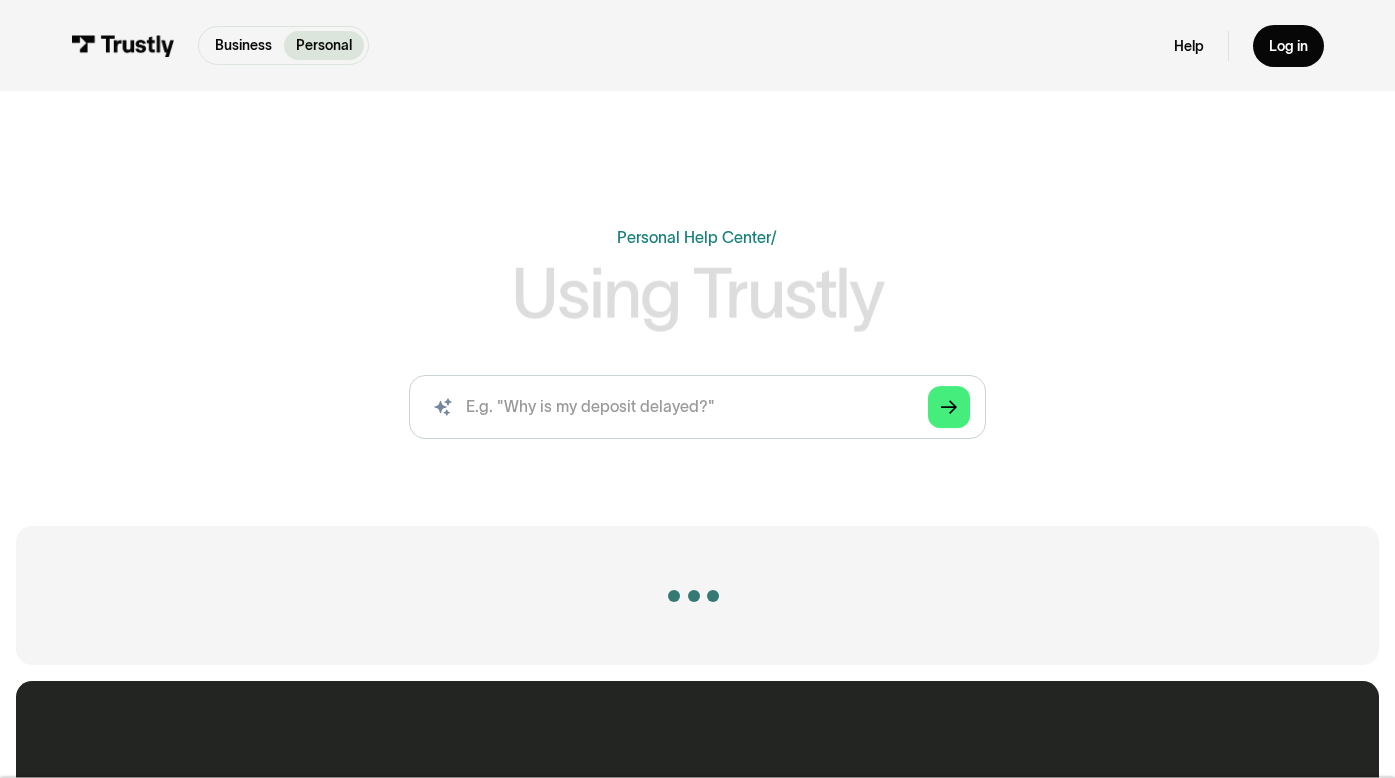 scroll, scrollTop: 0, scrollLeft: 0, axis: both 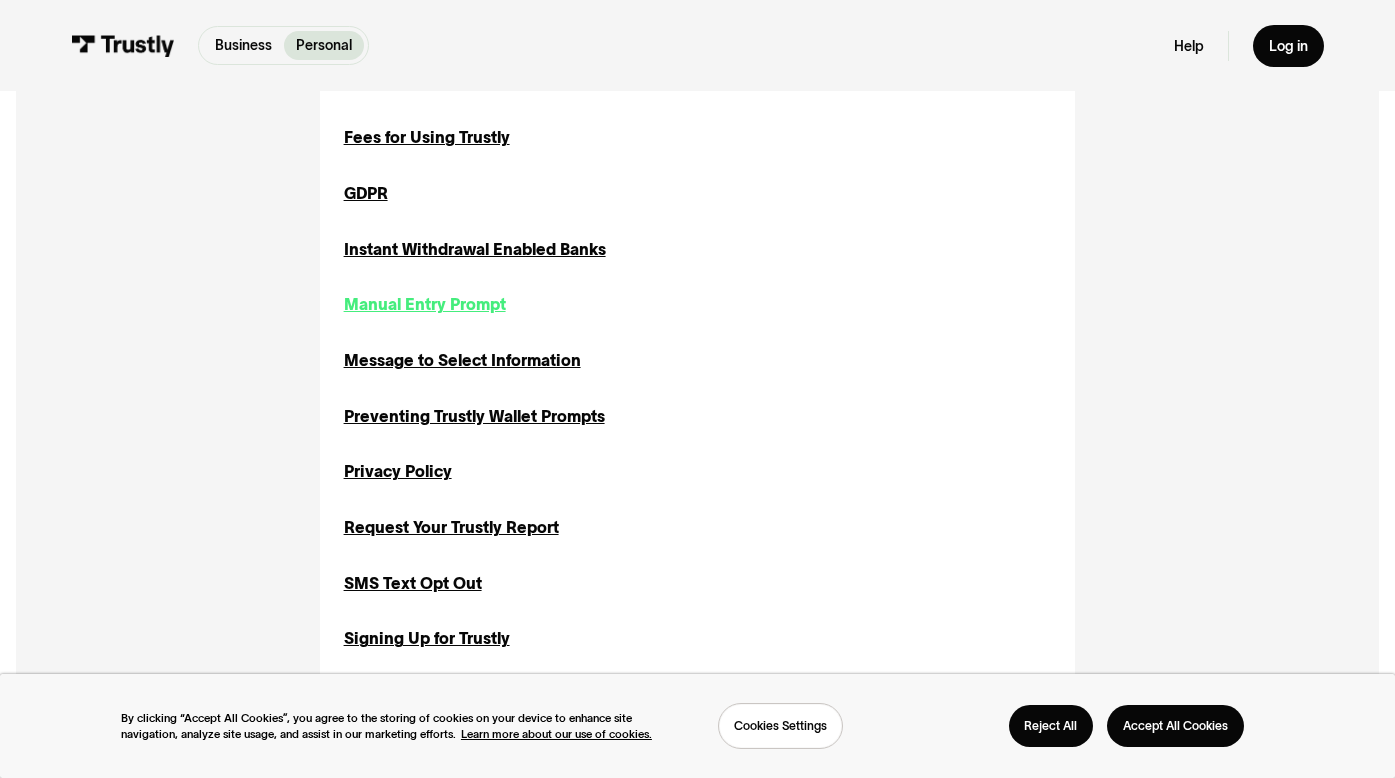click on "Manual Entry Prompt" at bounding box center [425, 305] 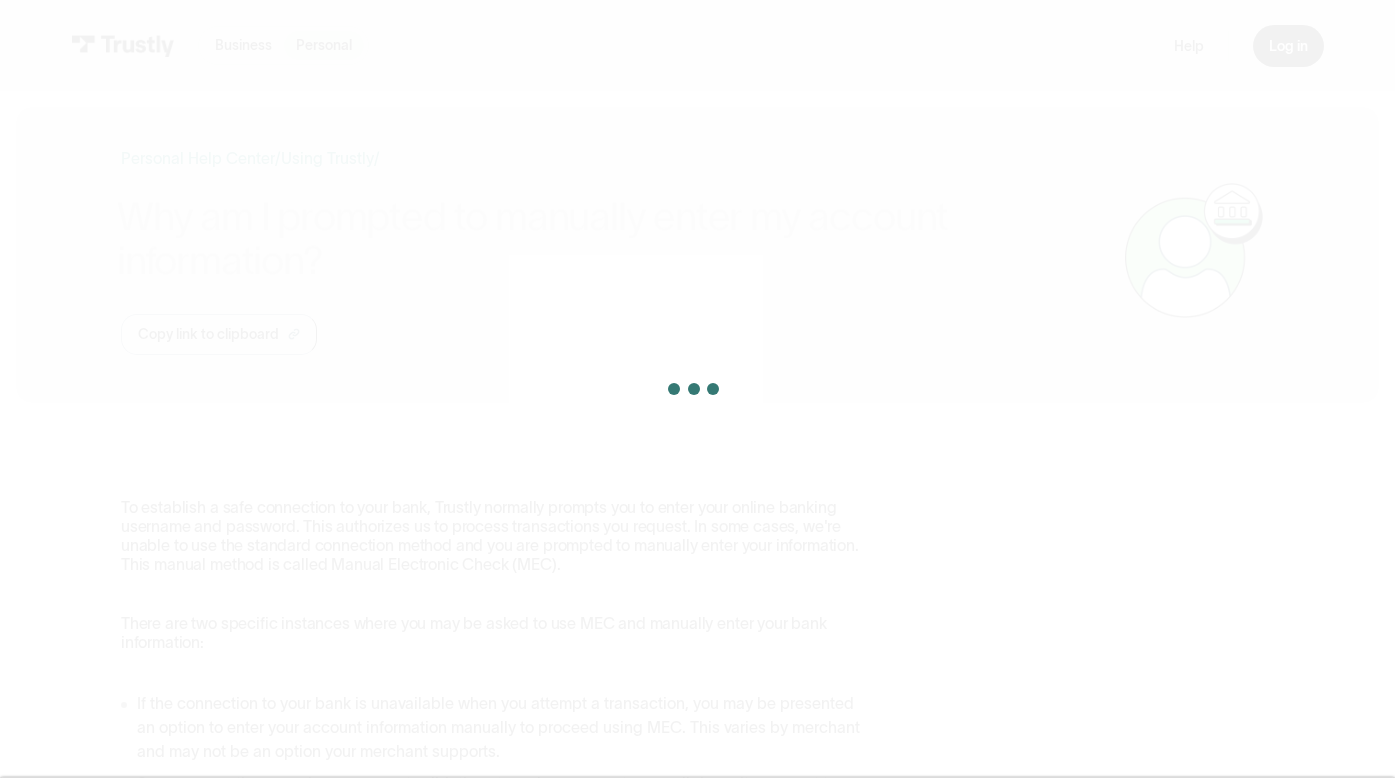 scroll, scrollTop: 0, scrollLeft: 0, axis: both 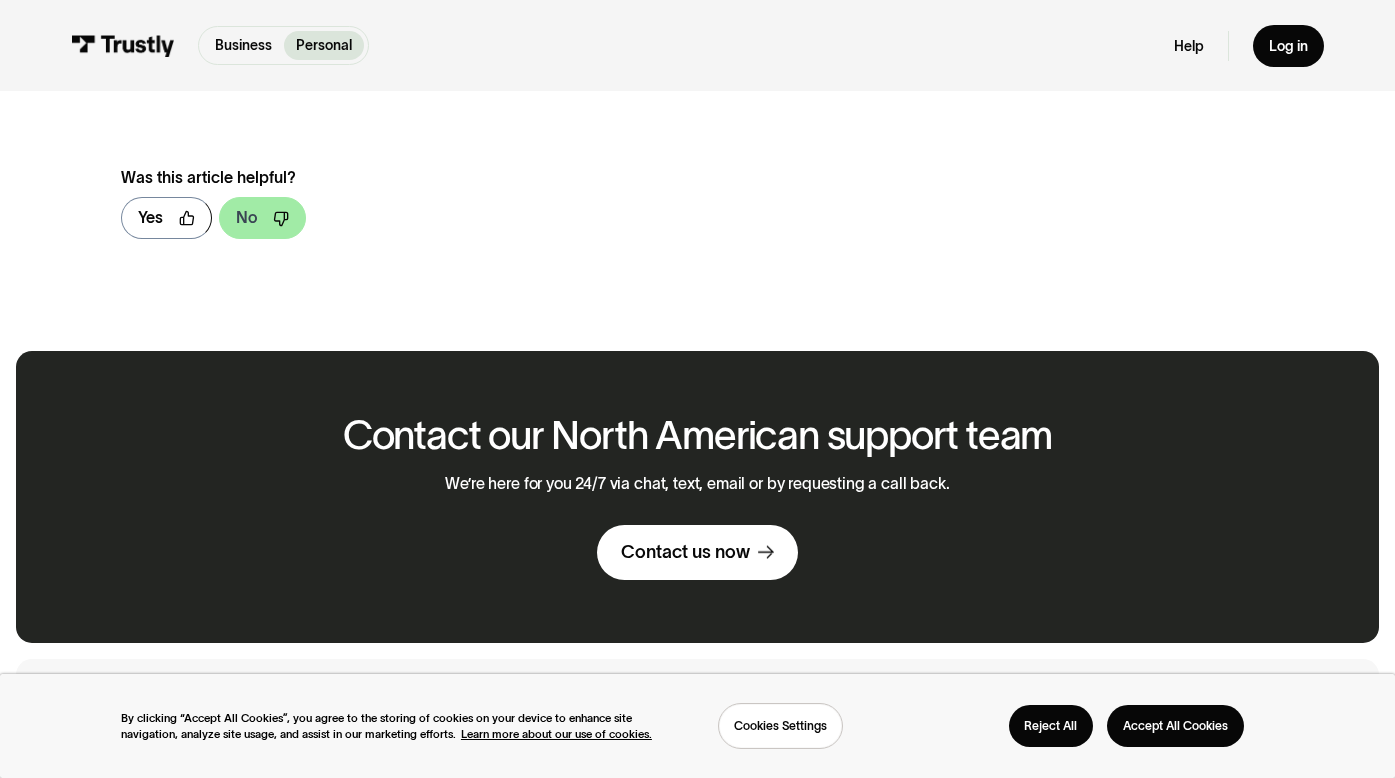 click on "No" at bounding box center [246, 218] 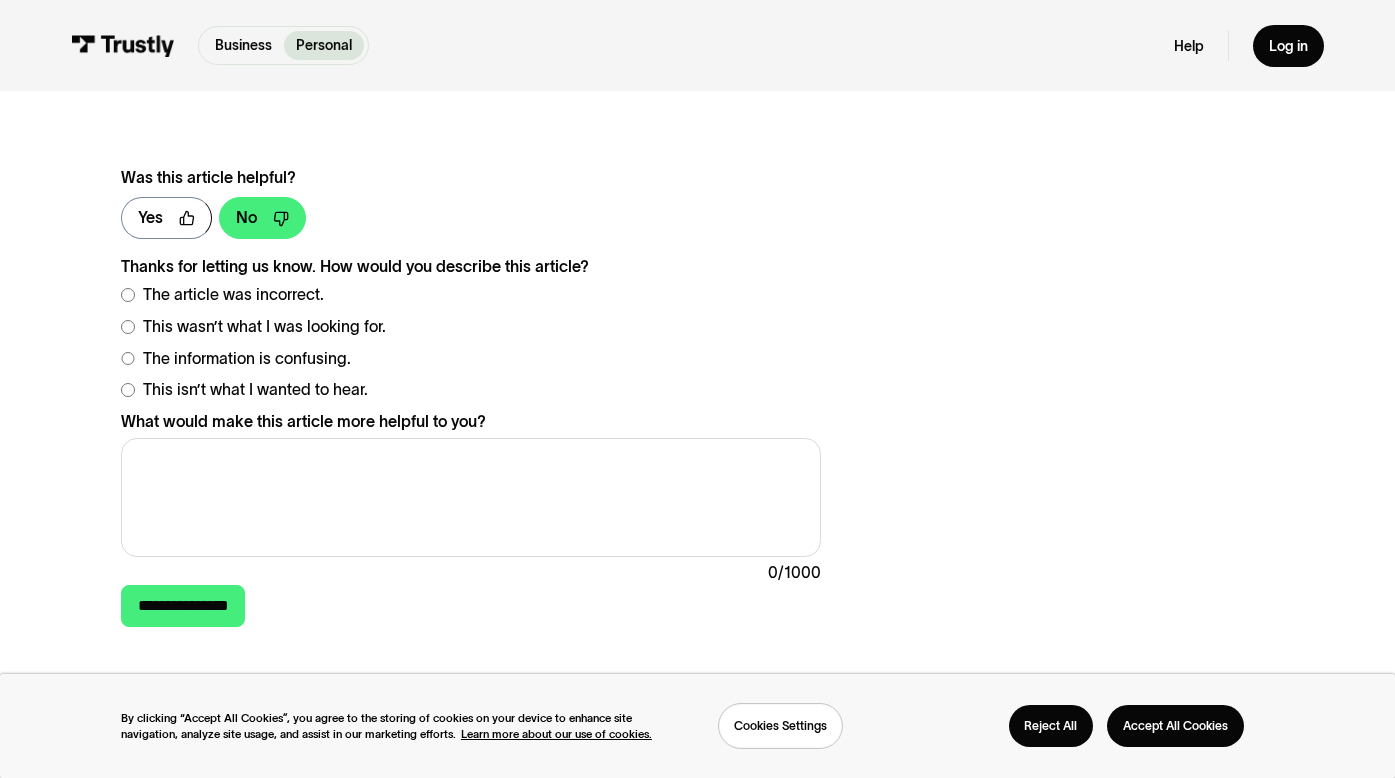 click on "This wasn’t what I was looking for." at bounding box center [233, 295] 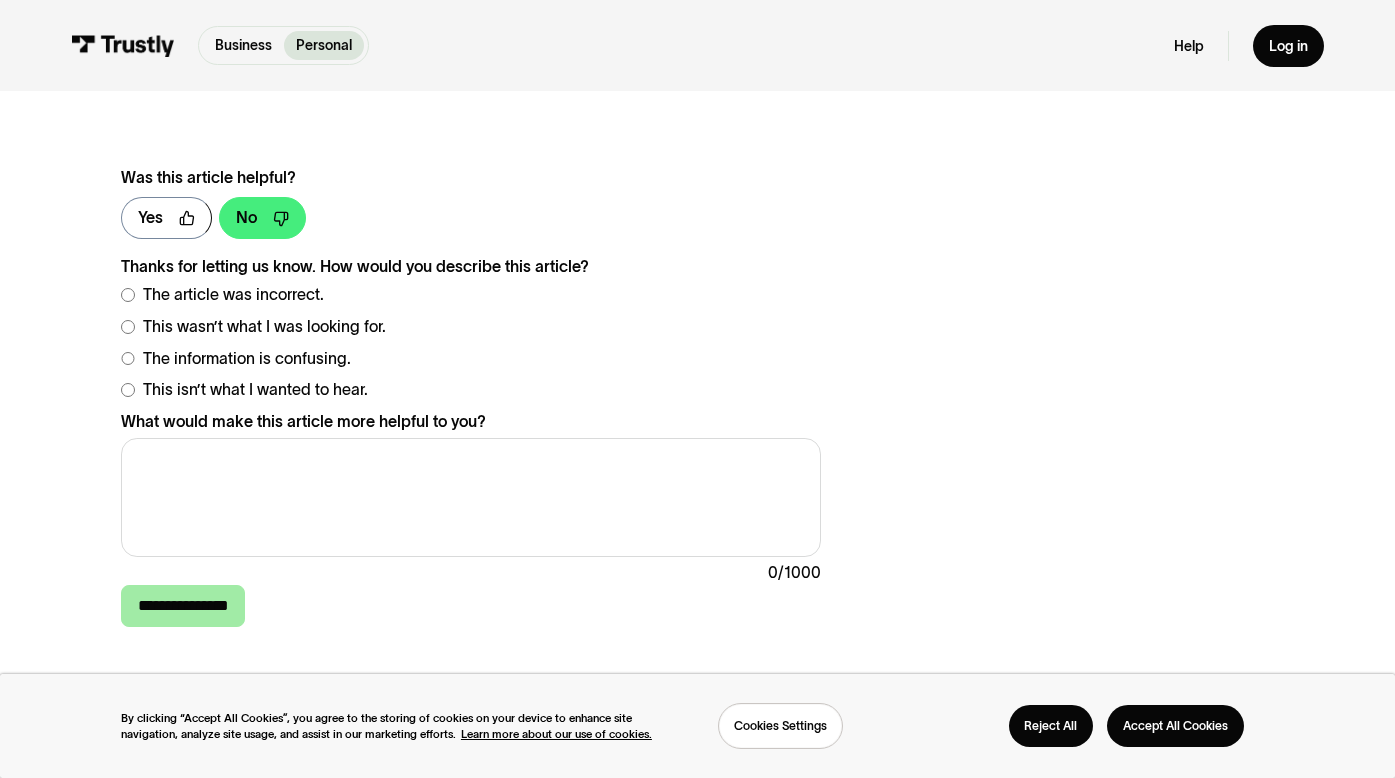 click on "**********" at bounding box center (183, 606) 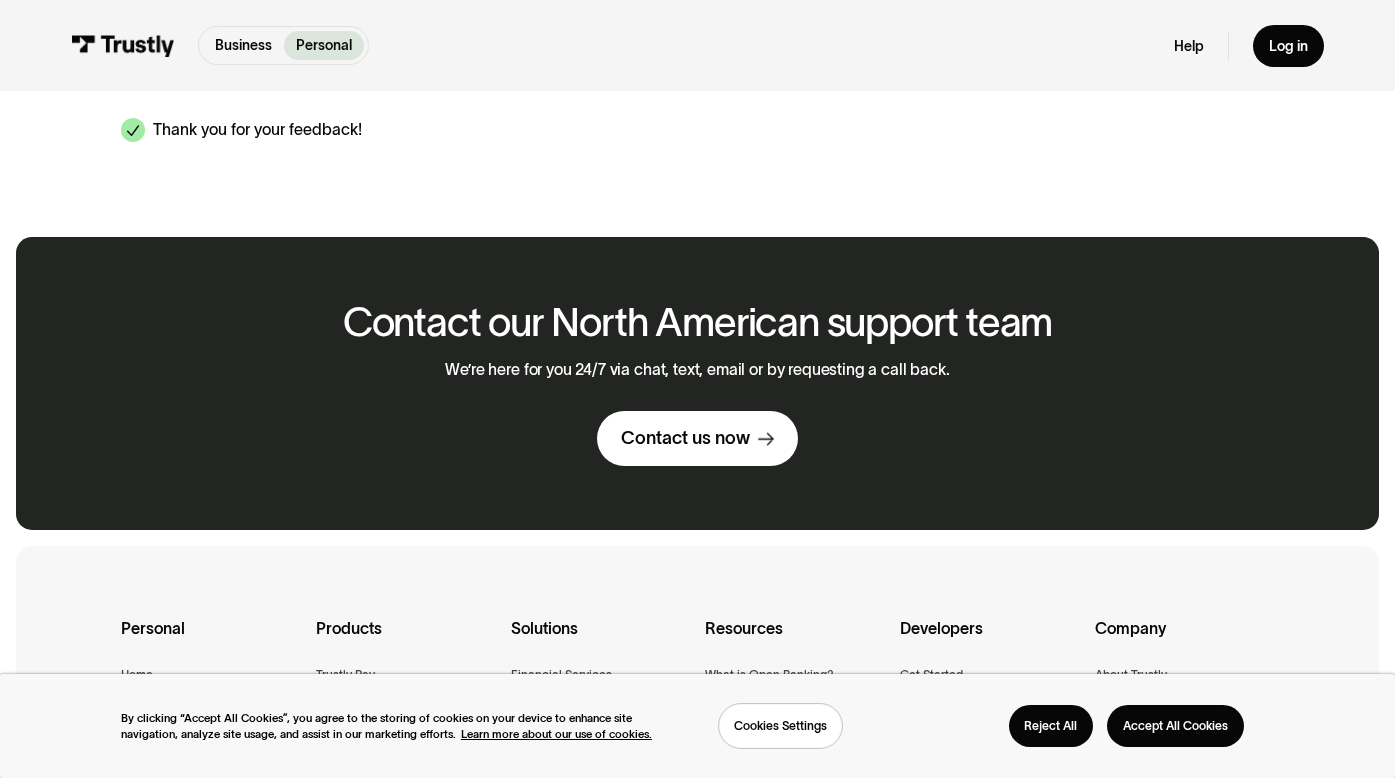 click on "Contact us now" at bounding box center (685, 438) 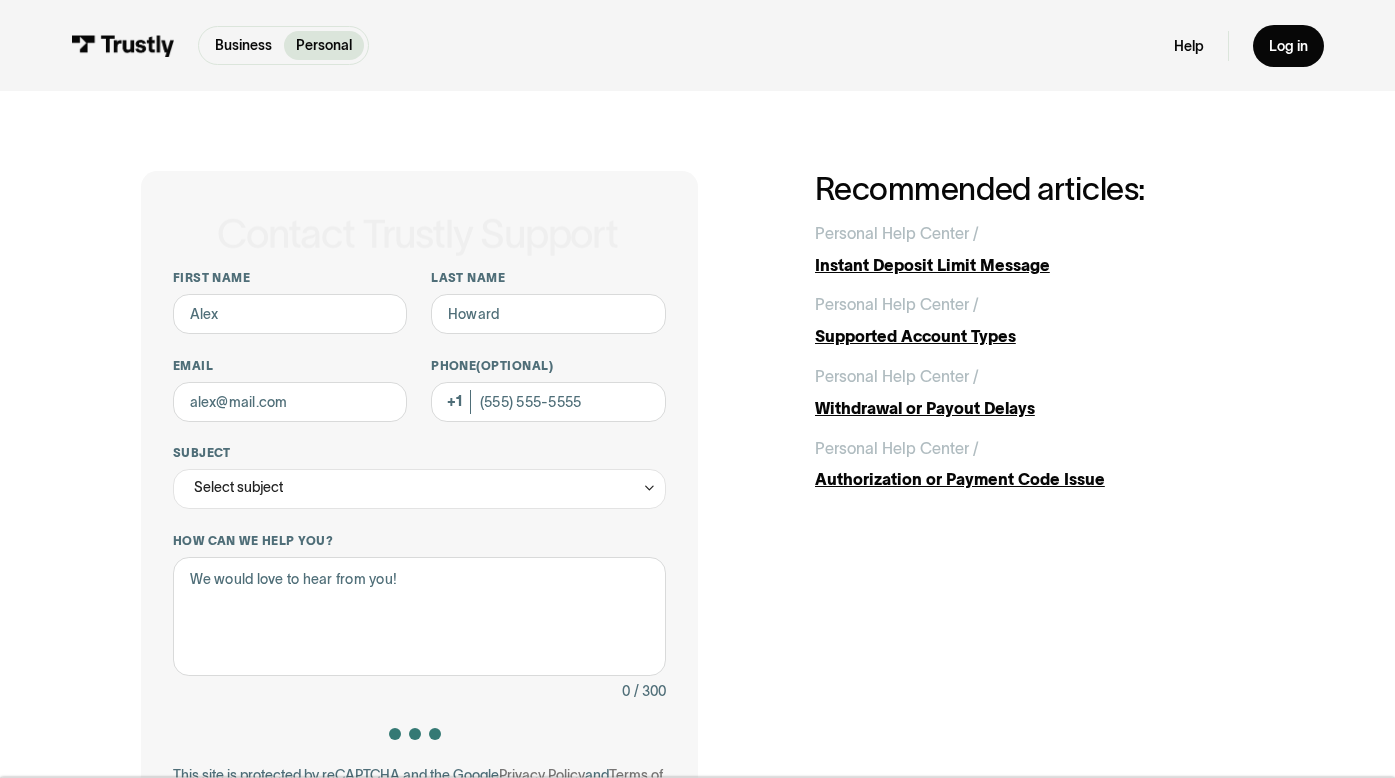 scroll, scrollTop: 0, scrollLeft: 0, axis: both 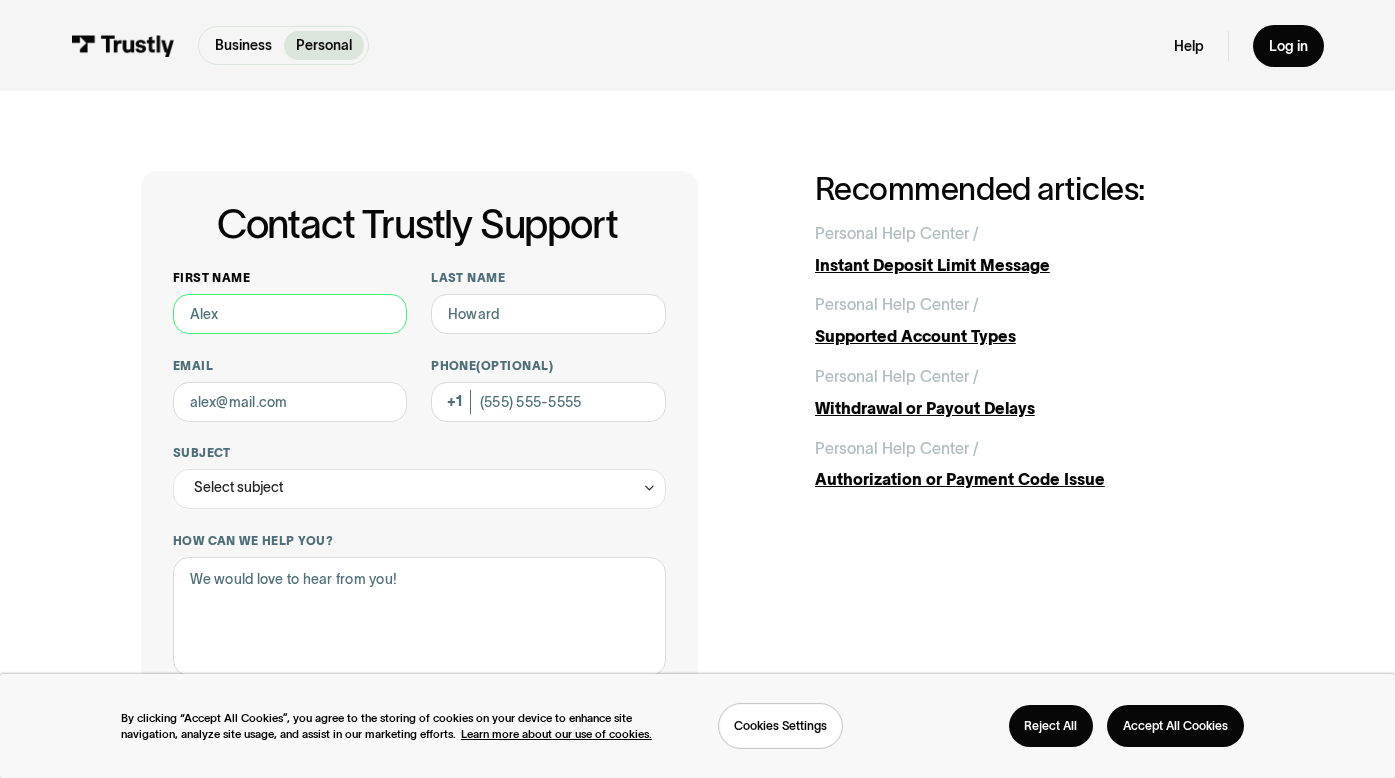 click on "First name" at bounding box center [290, 314] 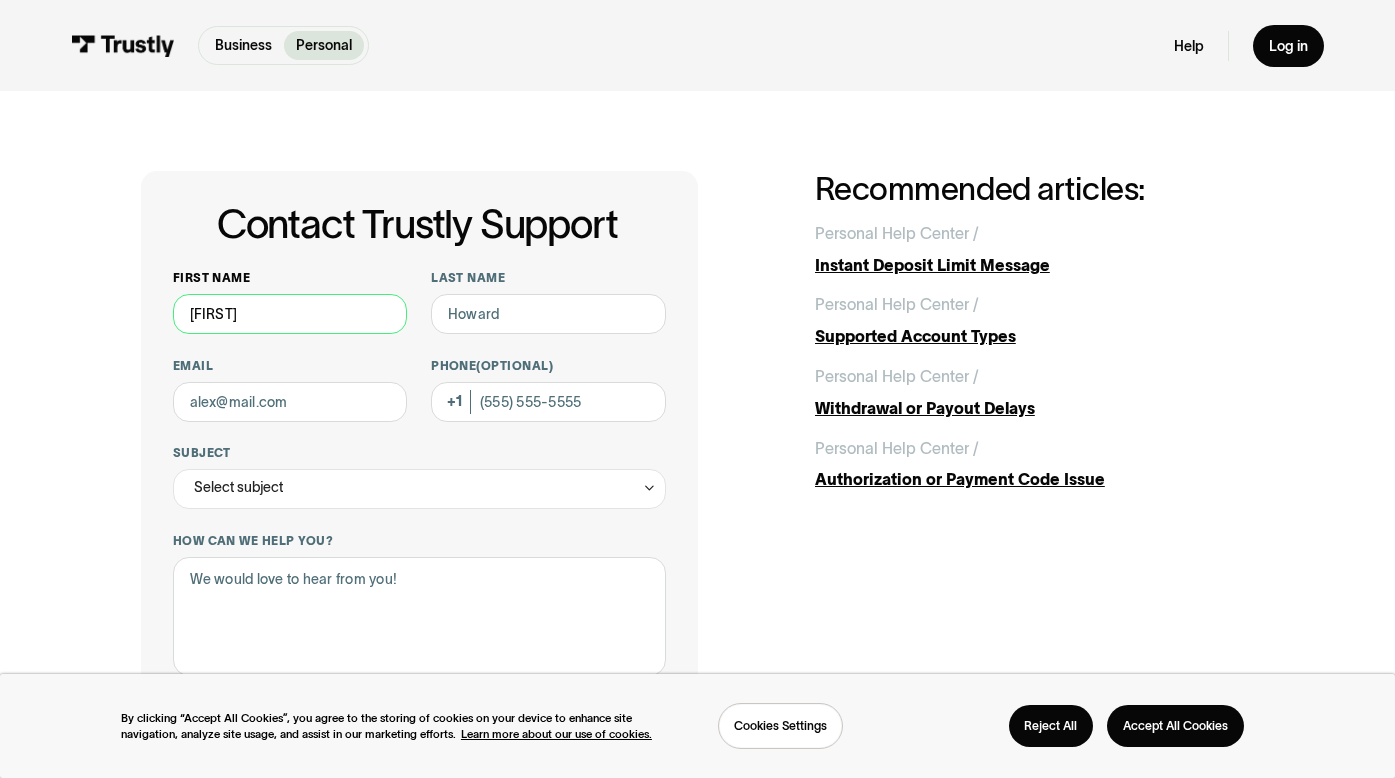 type on "[FIRST]" 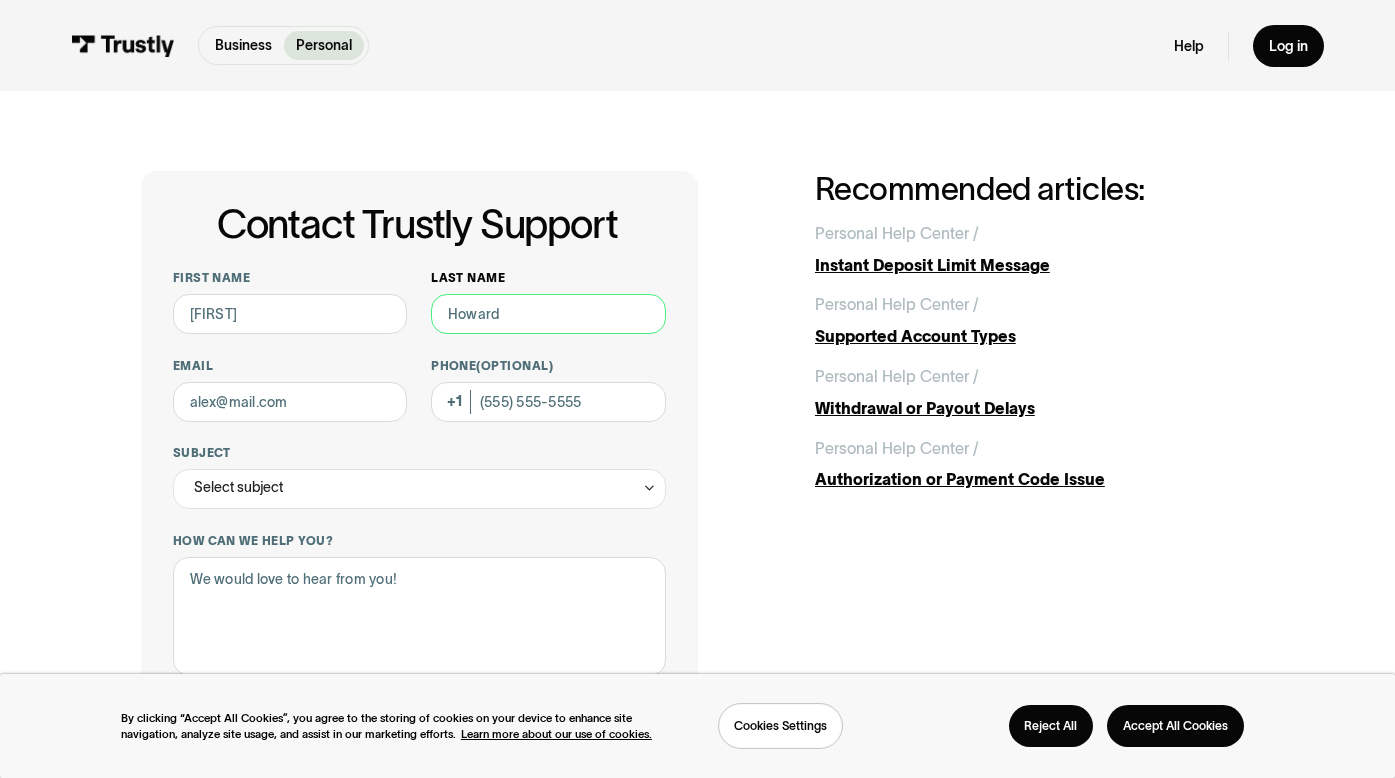 click on "Last name" at bounding box center (548, 314) 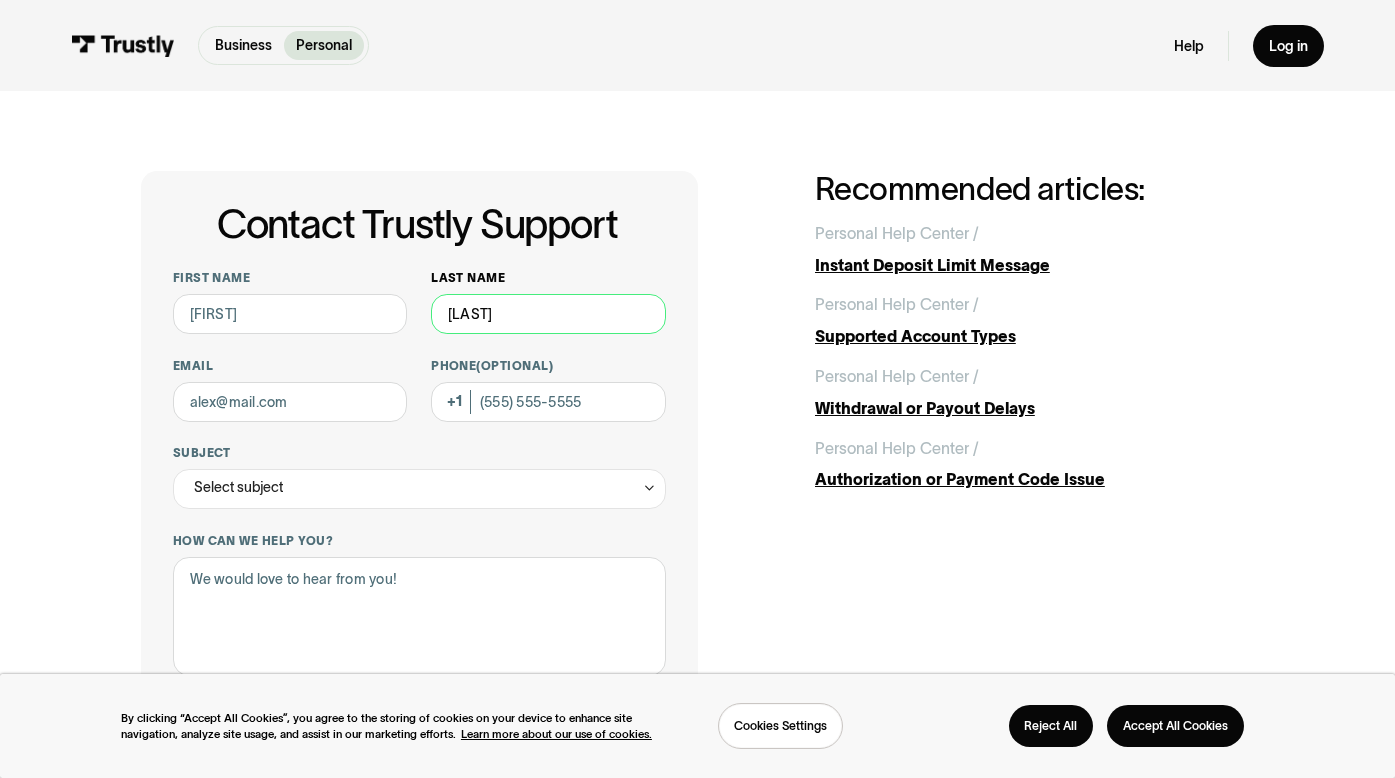 type on "[LAST]" 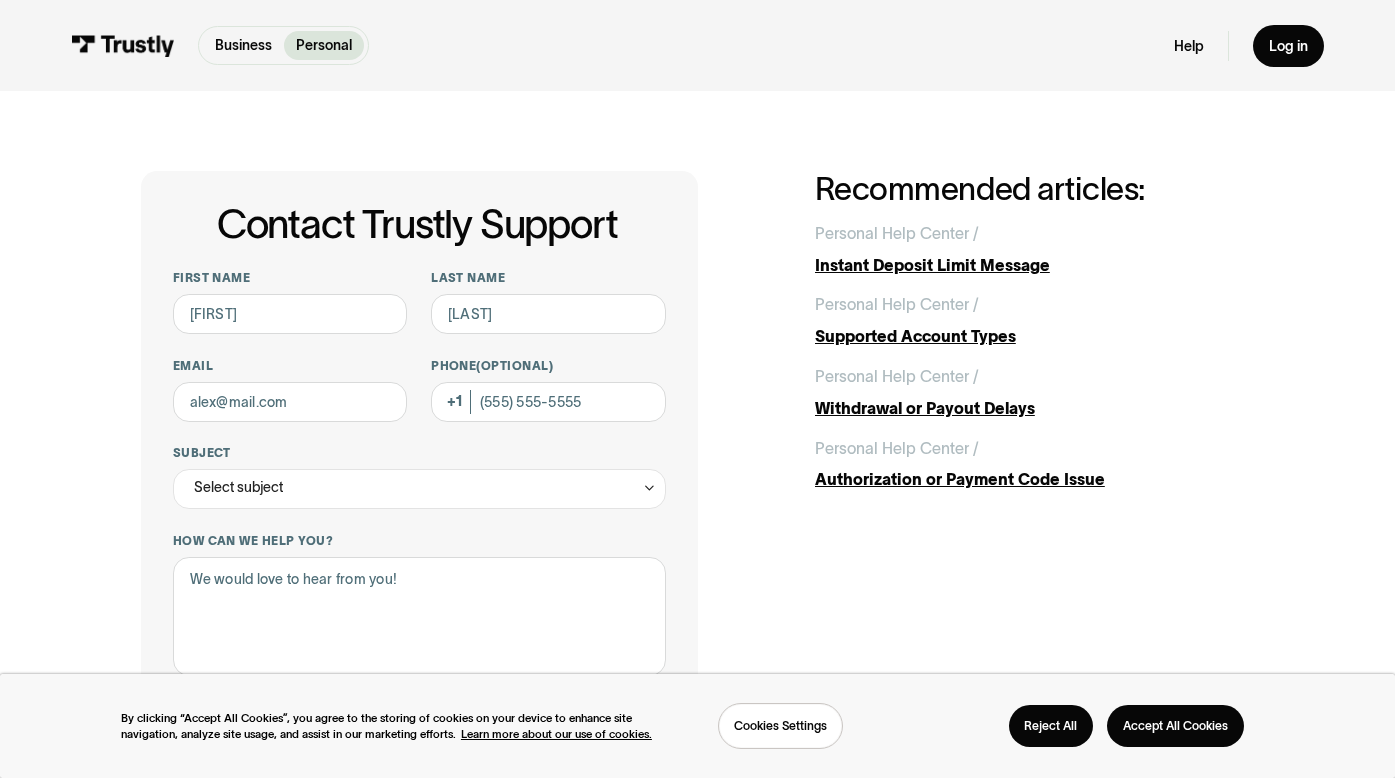 click on "First name [FIRST] Last name [LAST] Email [EMAIL] Phone (Optional) Subject Select subject
Trustly Report Bank connections General Outstanding debt Account information Transaction questions Transaction ID How can we help you? 0  / 300 How would you like us to contact you? Unavailable placeholder message Call back Chat Text Email This site is protected by reCAPTCHA and the Google  Privacy Policy  and  Terms of Service  apply. I agree to receive text messages from Trustly Support. Message and data rates may apply." at bounding box center [419, 624] 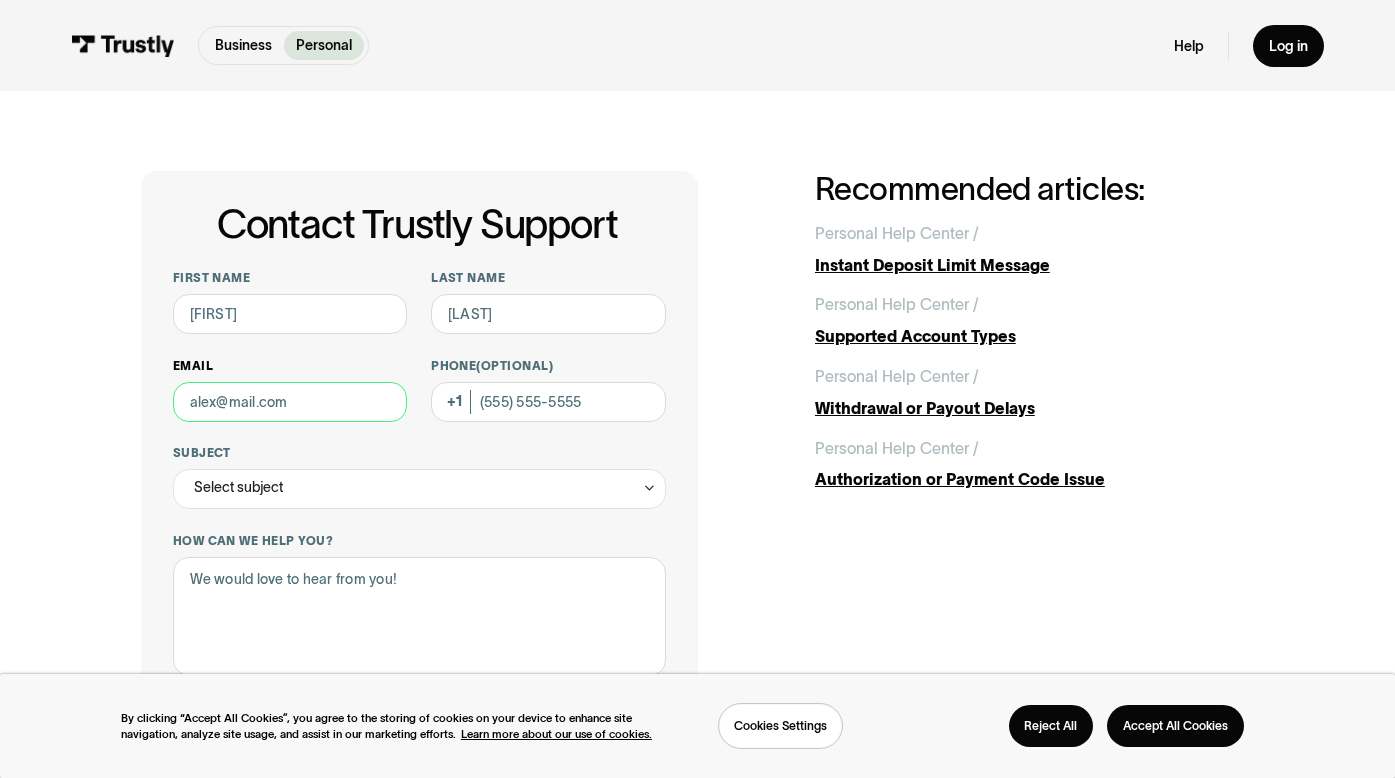 click on "Email" at bounding box center [290, 402] 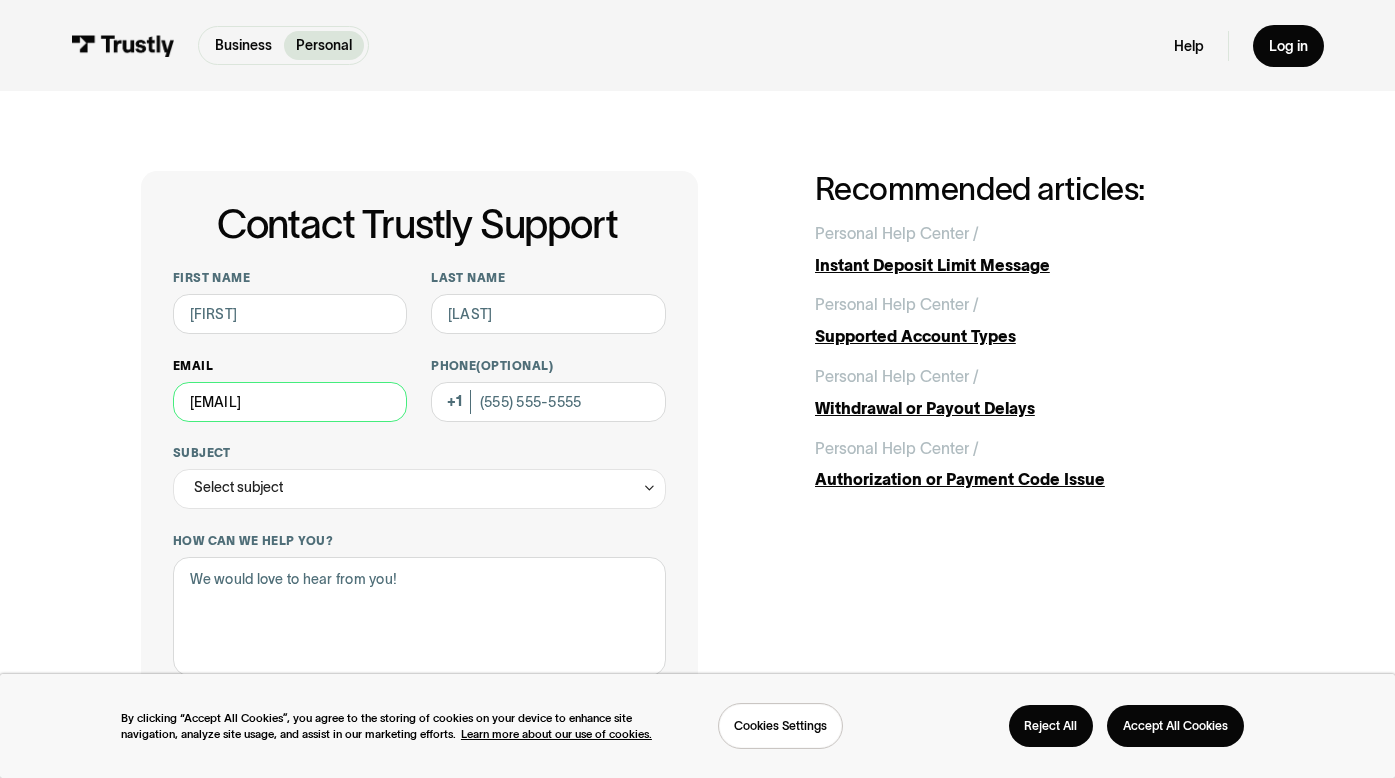 scroll, scrollTop: 246, scrollLeft: 0, axis: vertical 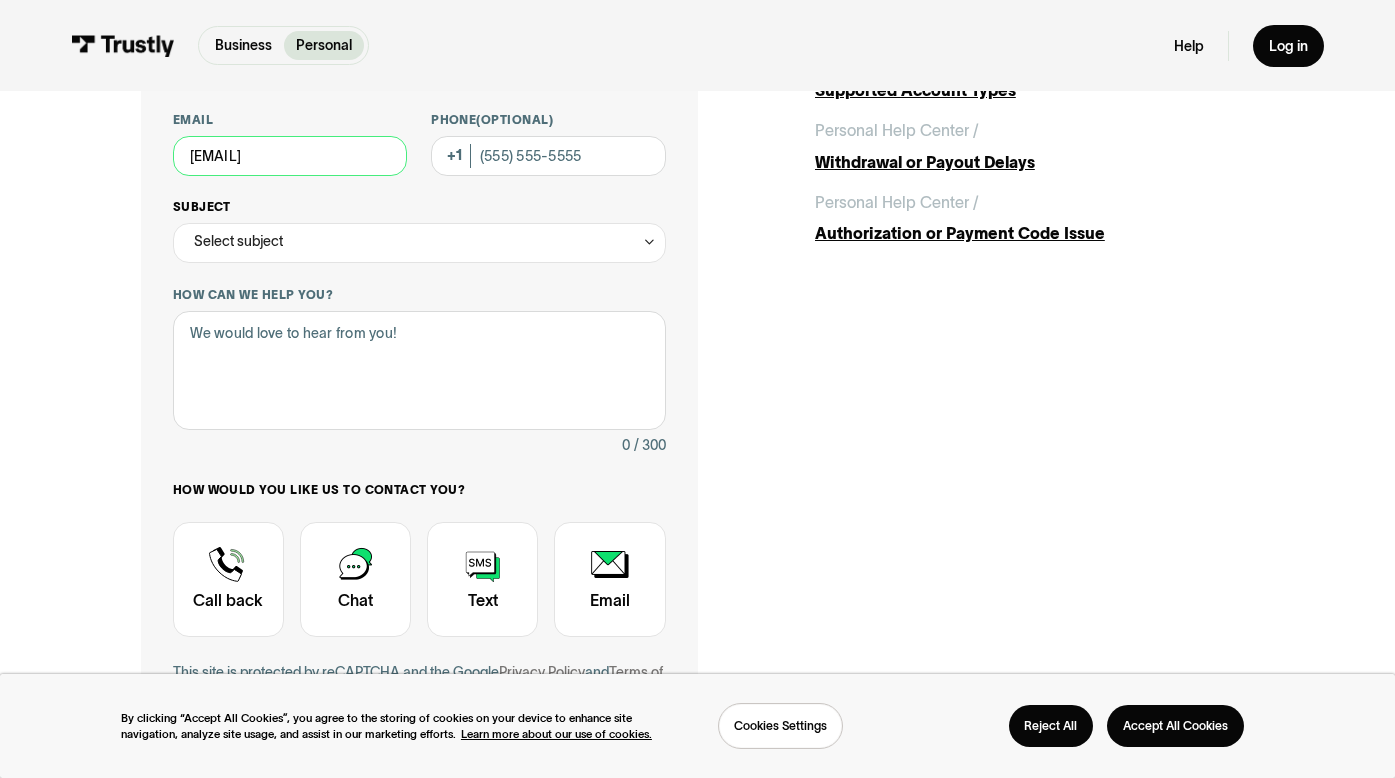 type on "jegler91@[EMAIL]" 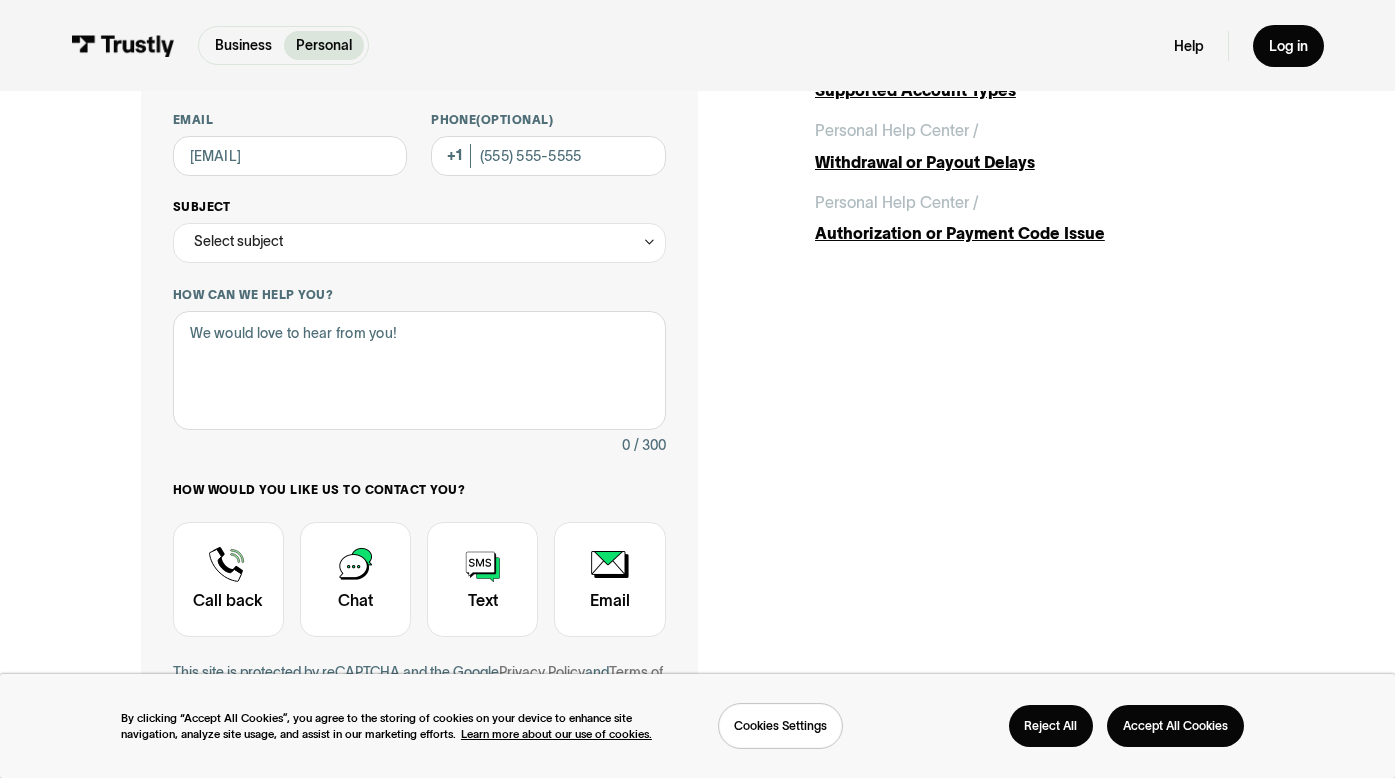 click on "Select subject" at bounding box center (419, 243) 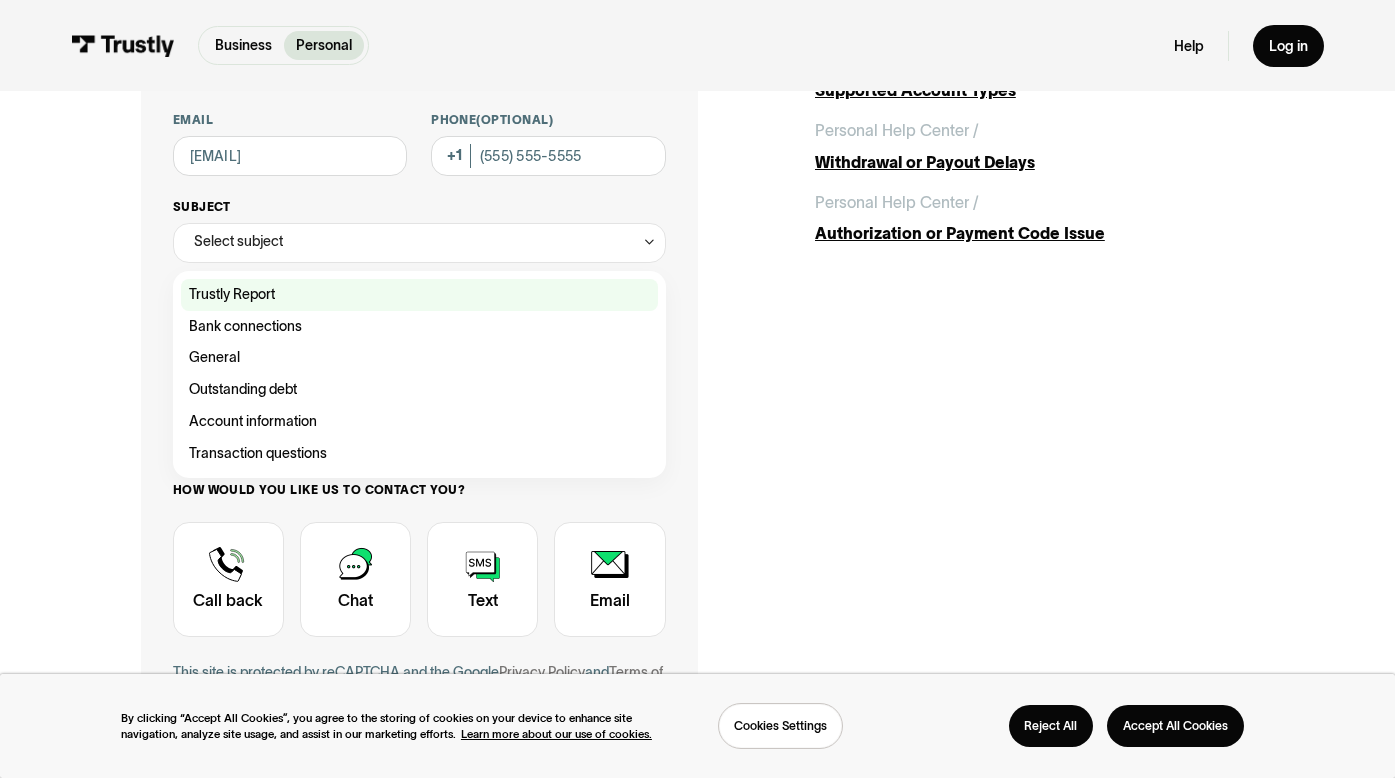 scroll, scrollTop: 252, scrollLeft: 0, axis: vertical 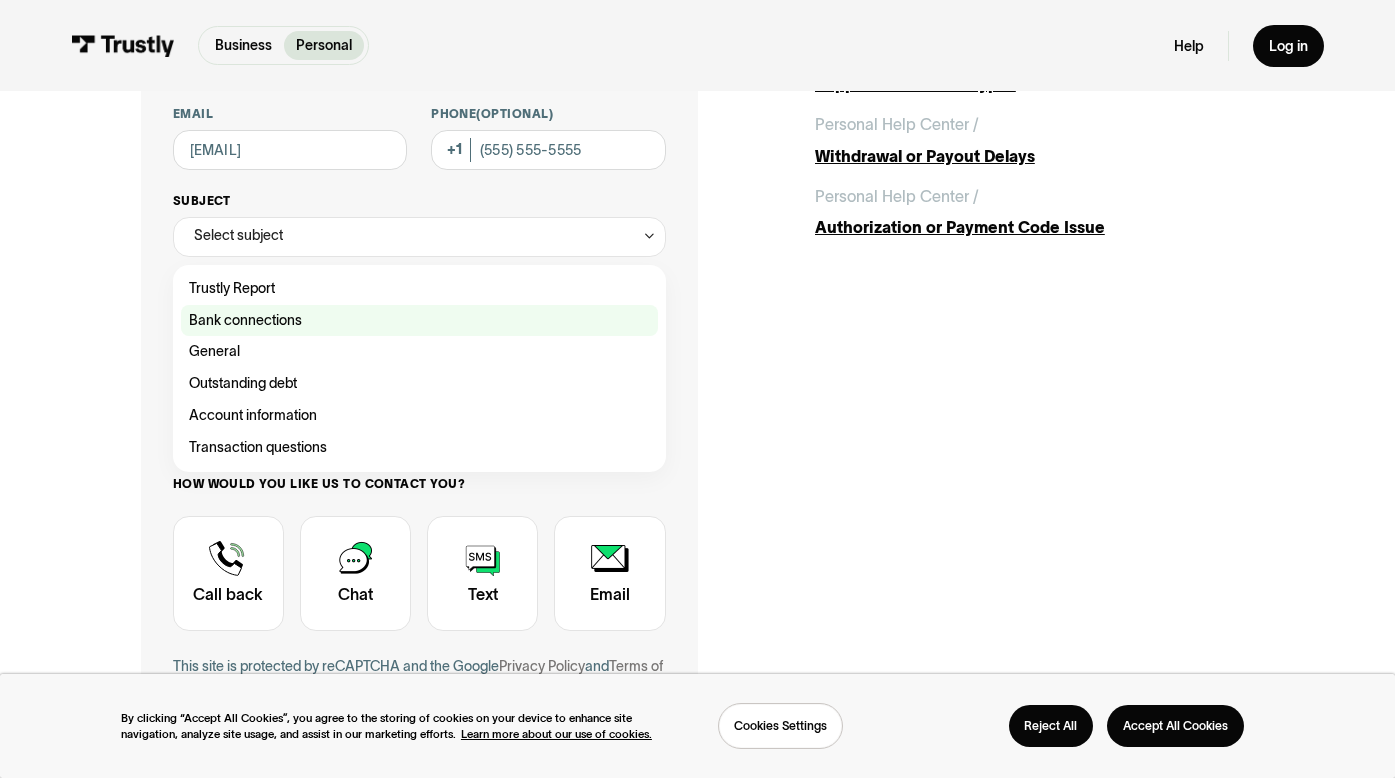 click at bounding box center (419, 289) 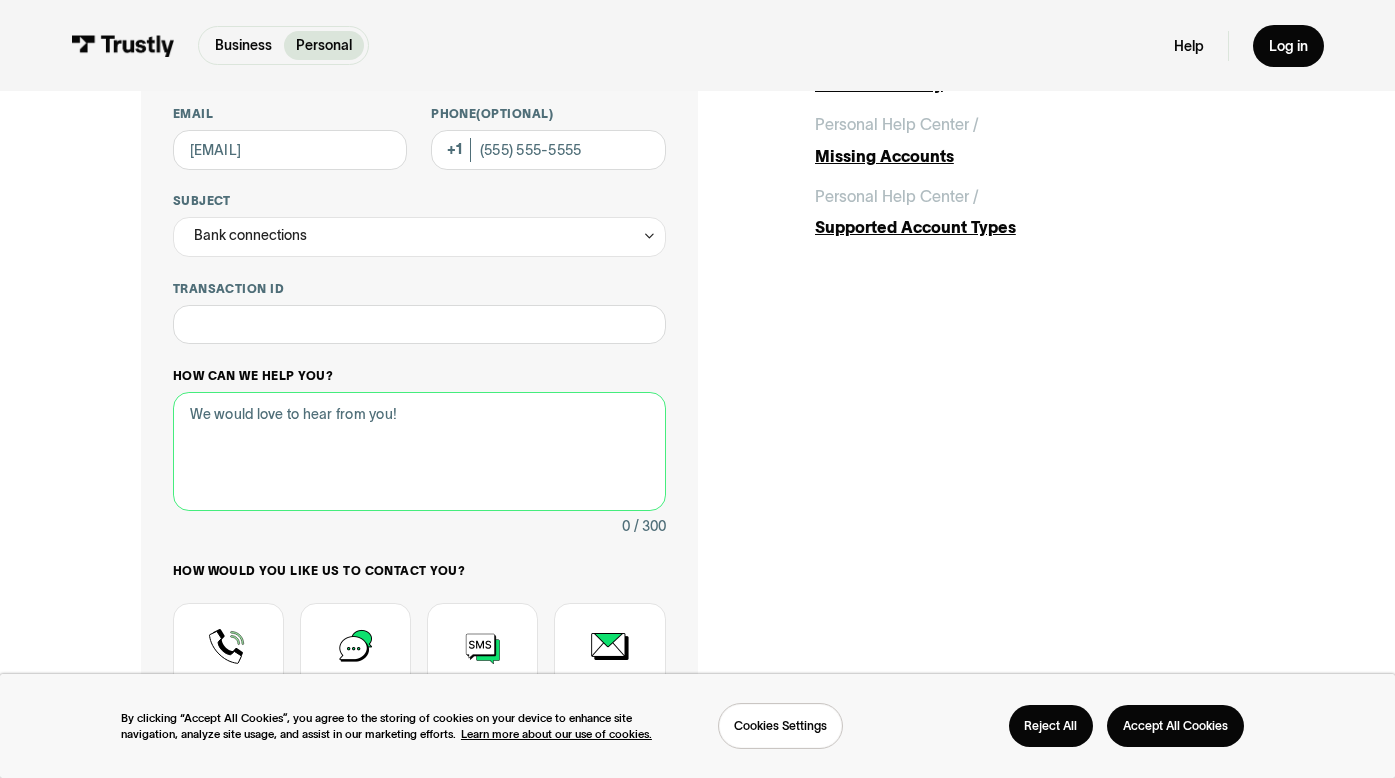 click on "How can we help you?" at bounding box center (419, 451) 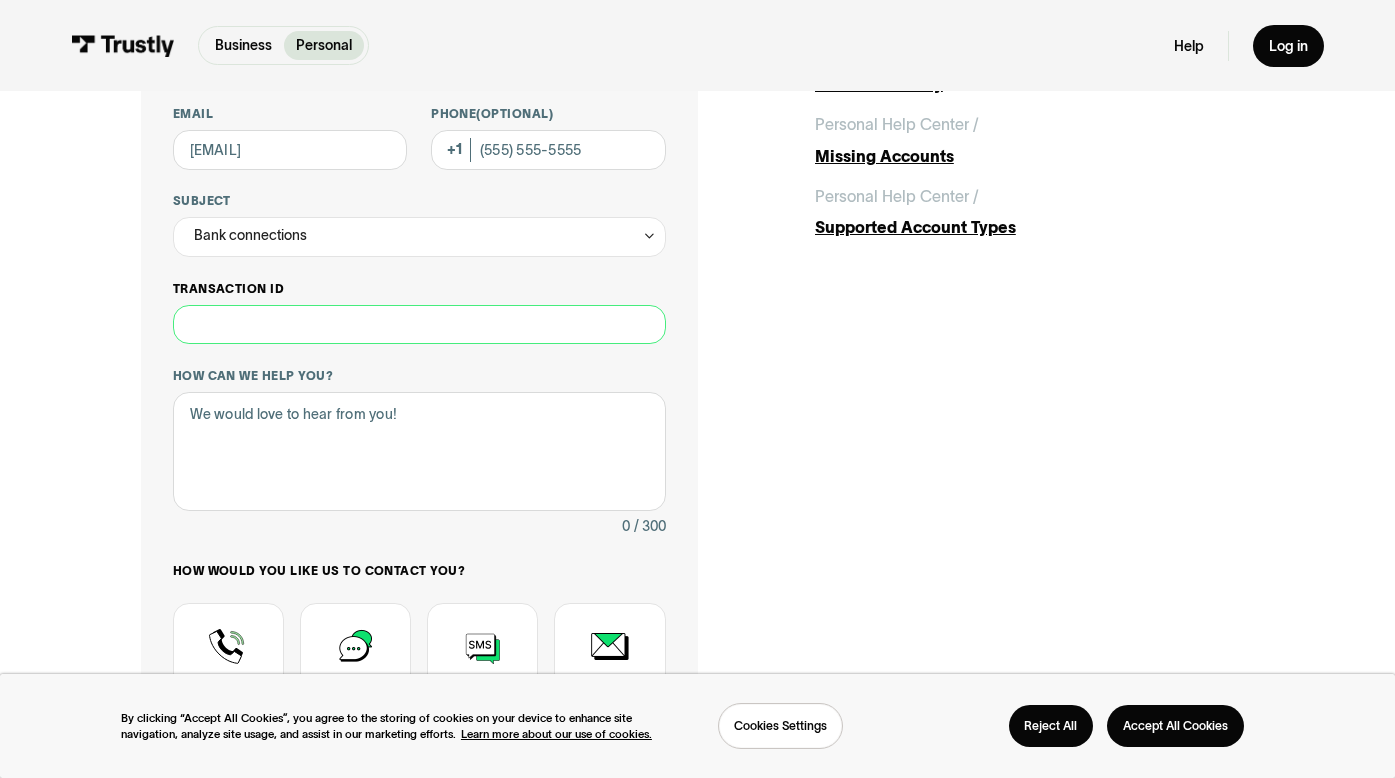click on "Transaction ID" at bounding box center [419, 325] 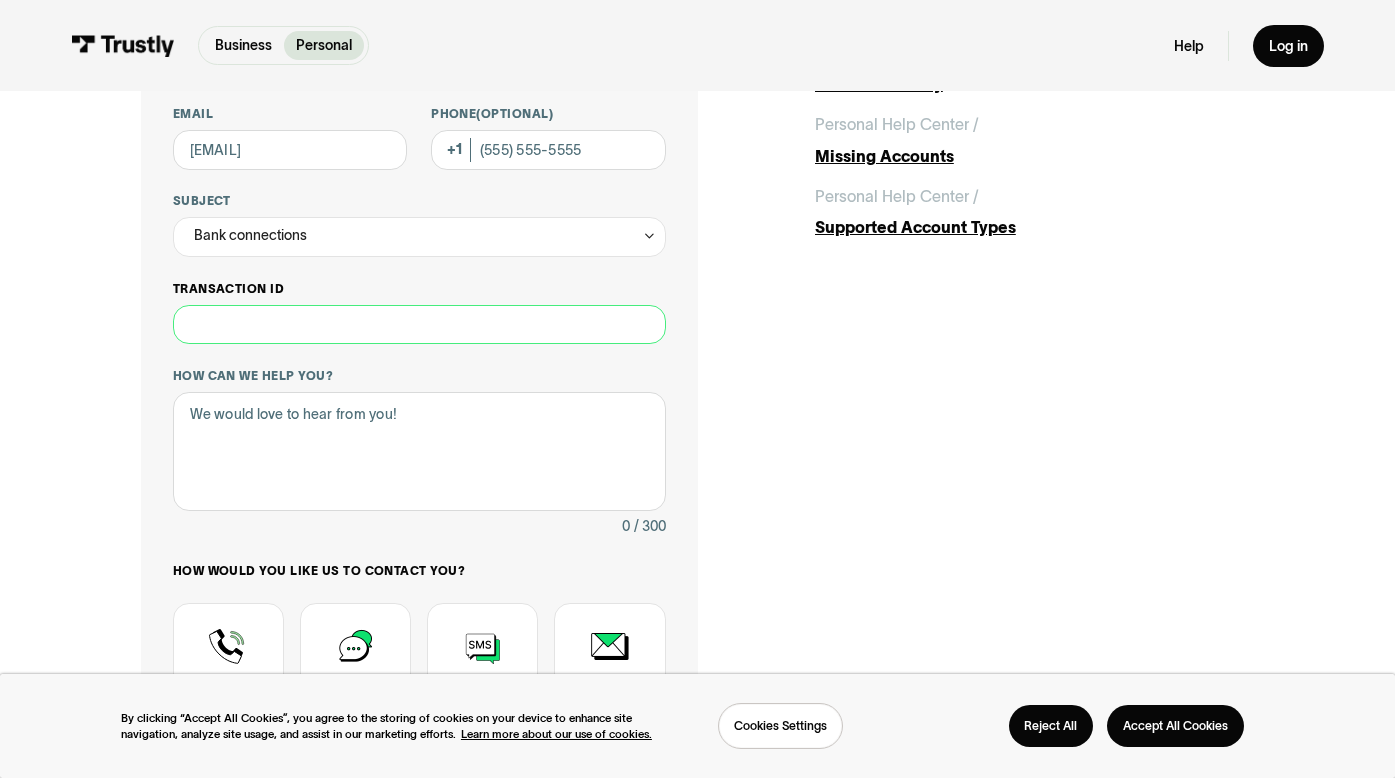 paste on "[NUMBER]" 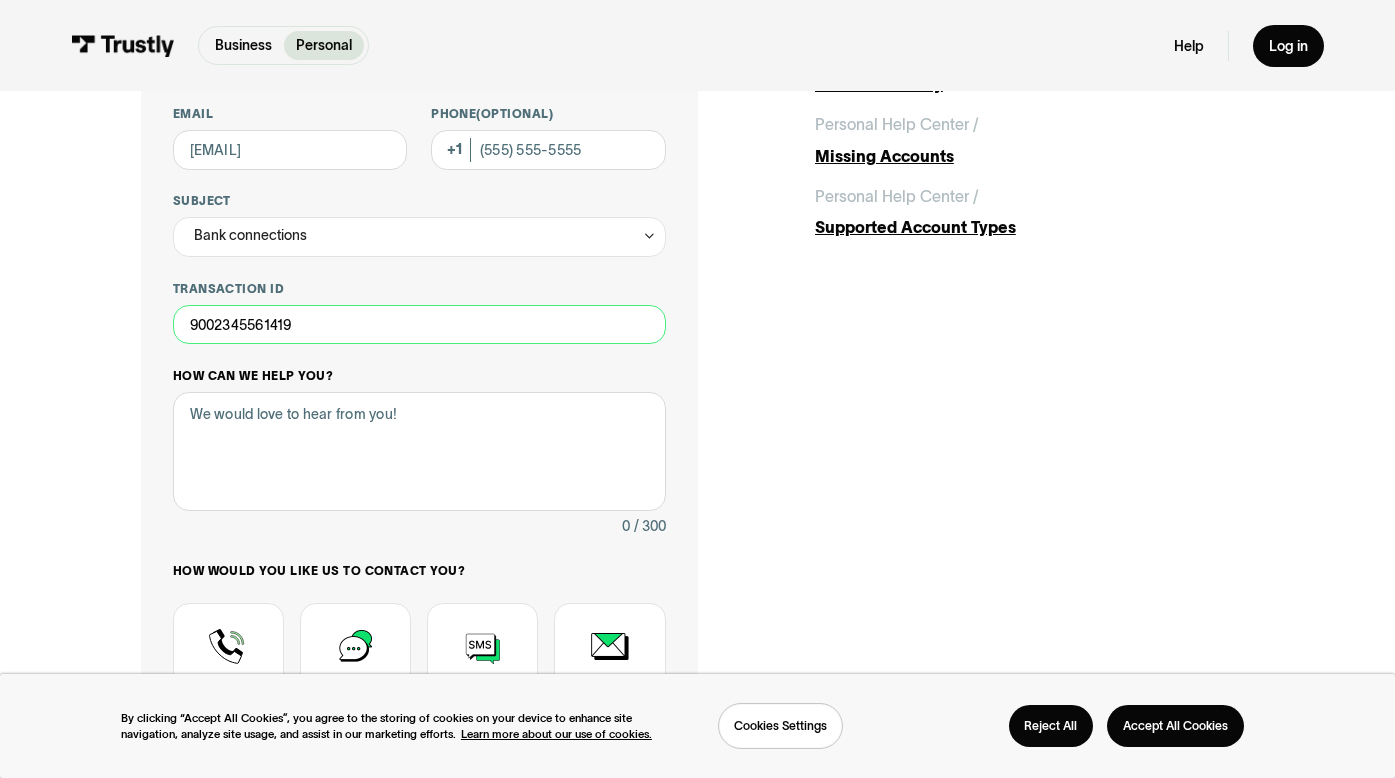 type on "[NUMBER]" 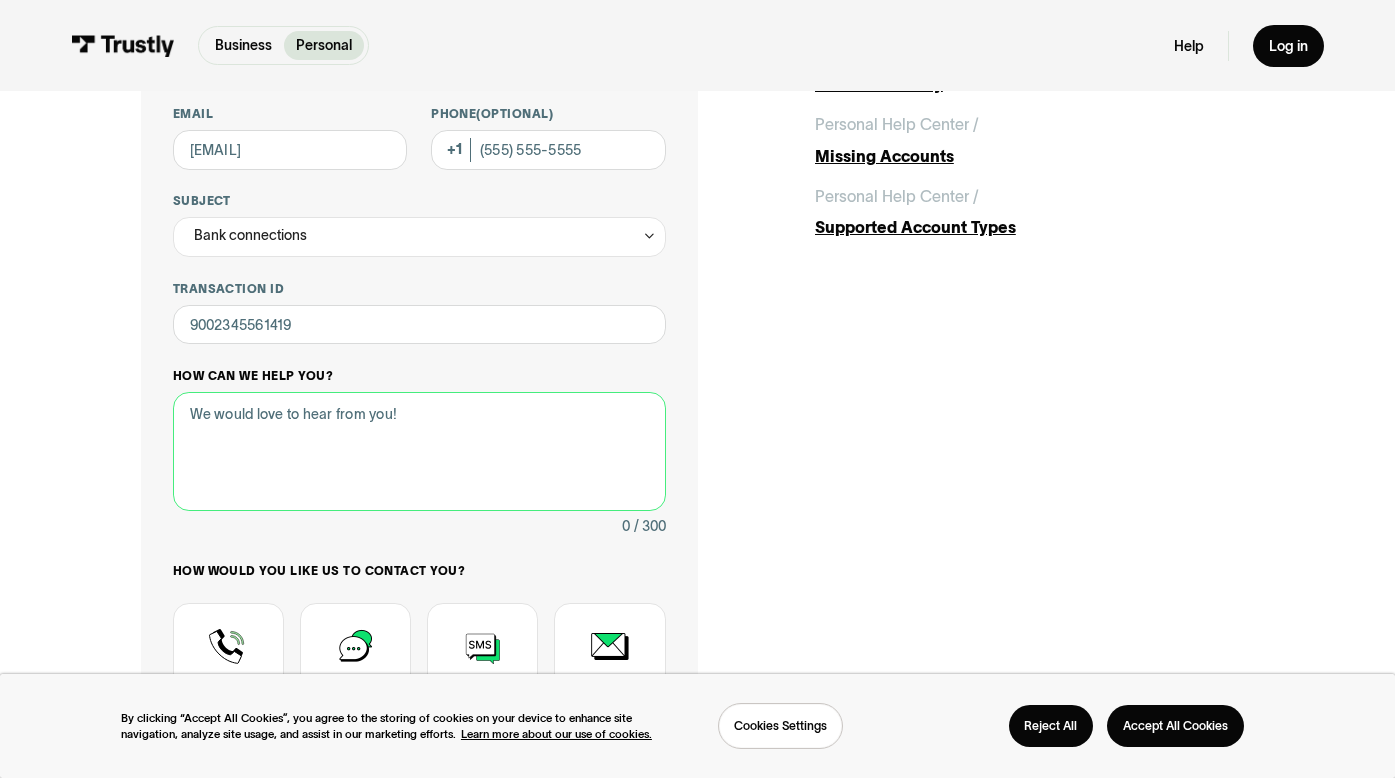 click on "How can we help you?" at bounding box center (419, 451) 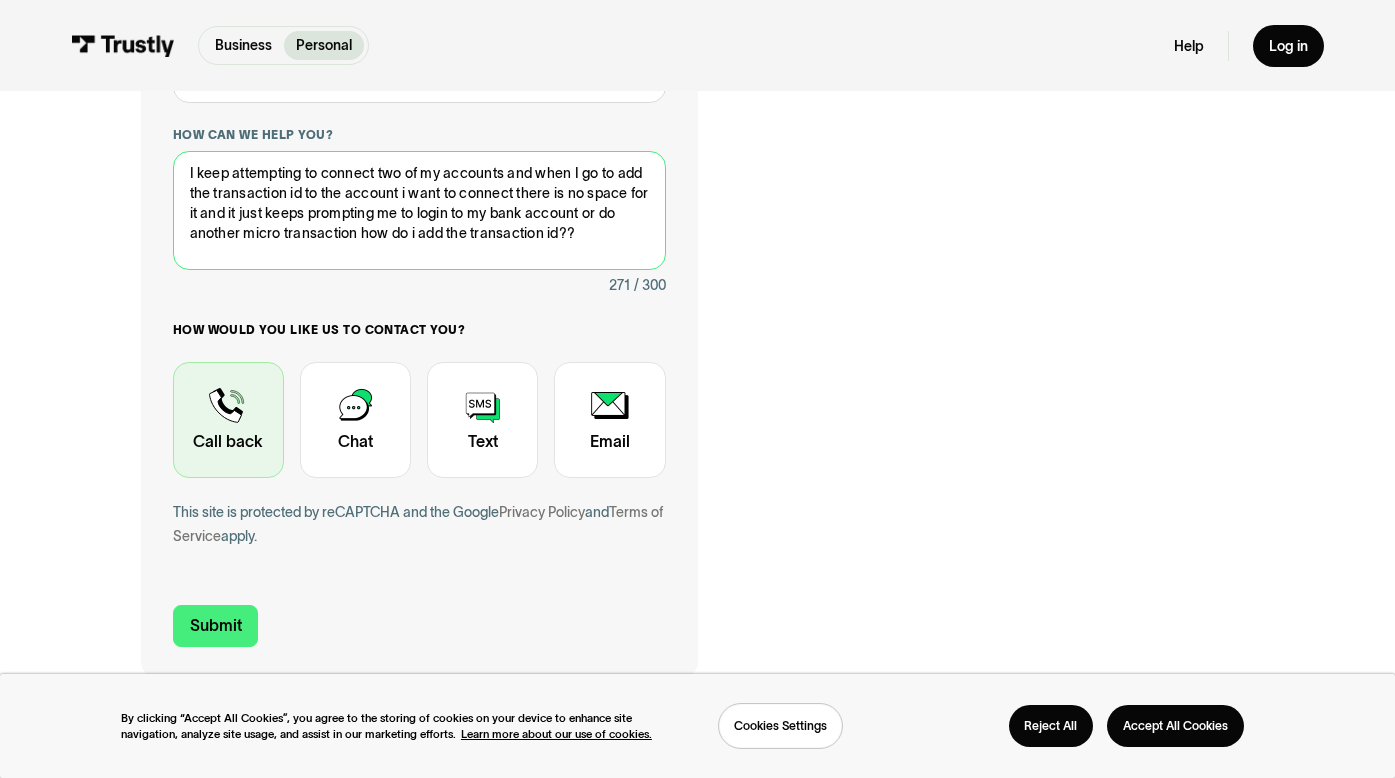scroll, scrollTop: 572, scrollLeft: 0, axis: vertical 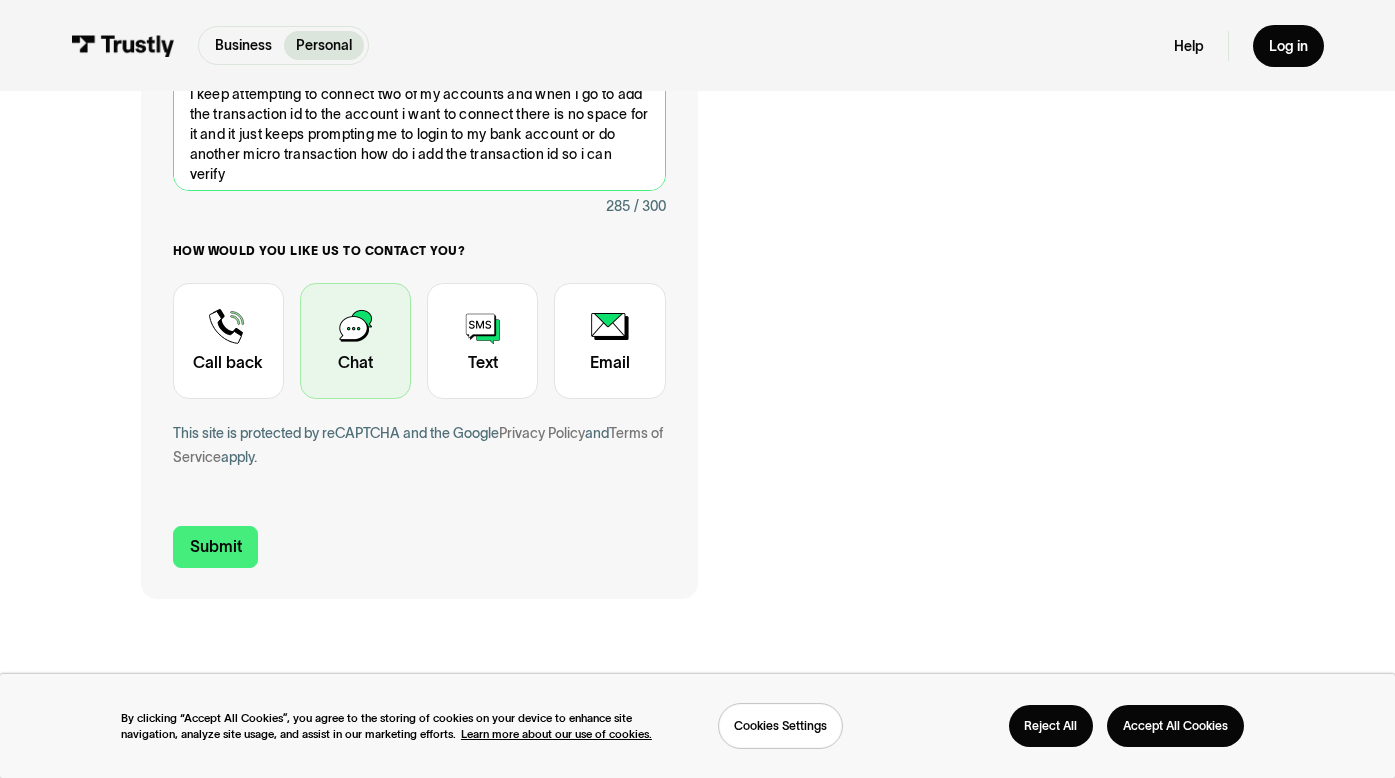 type on "I keep attempting to connect two of my accounts and when I go to add the transaction id to the account i want to connect there is no space for it and it just keeps prompting me to login to my bank account or do another micro transaction how do i add the transaction id so i can verify" 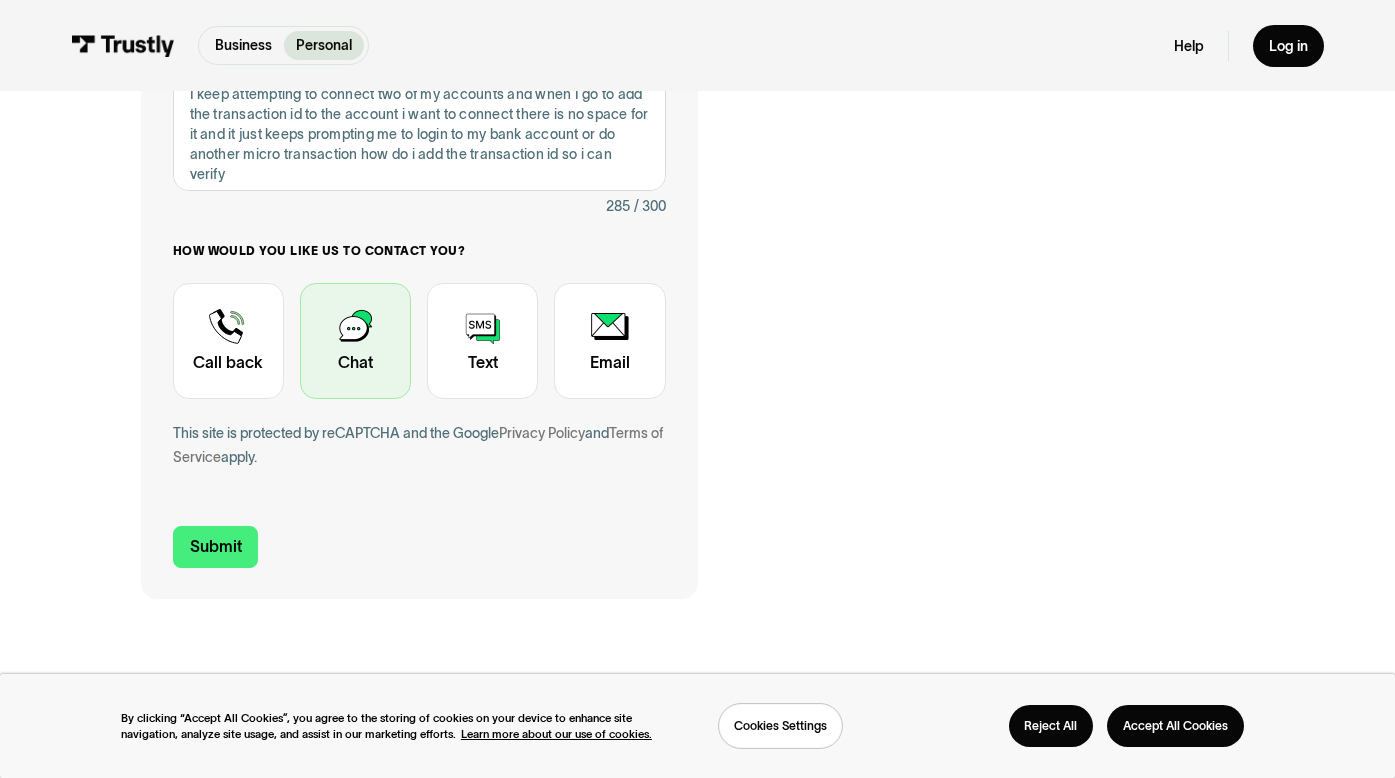 click at bounding box center (355, 341) 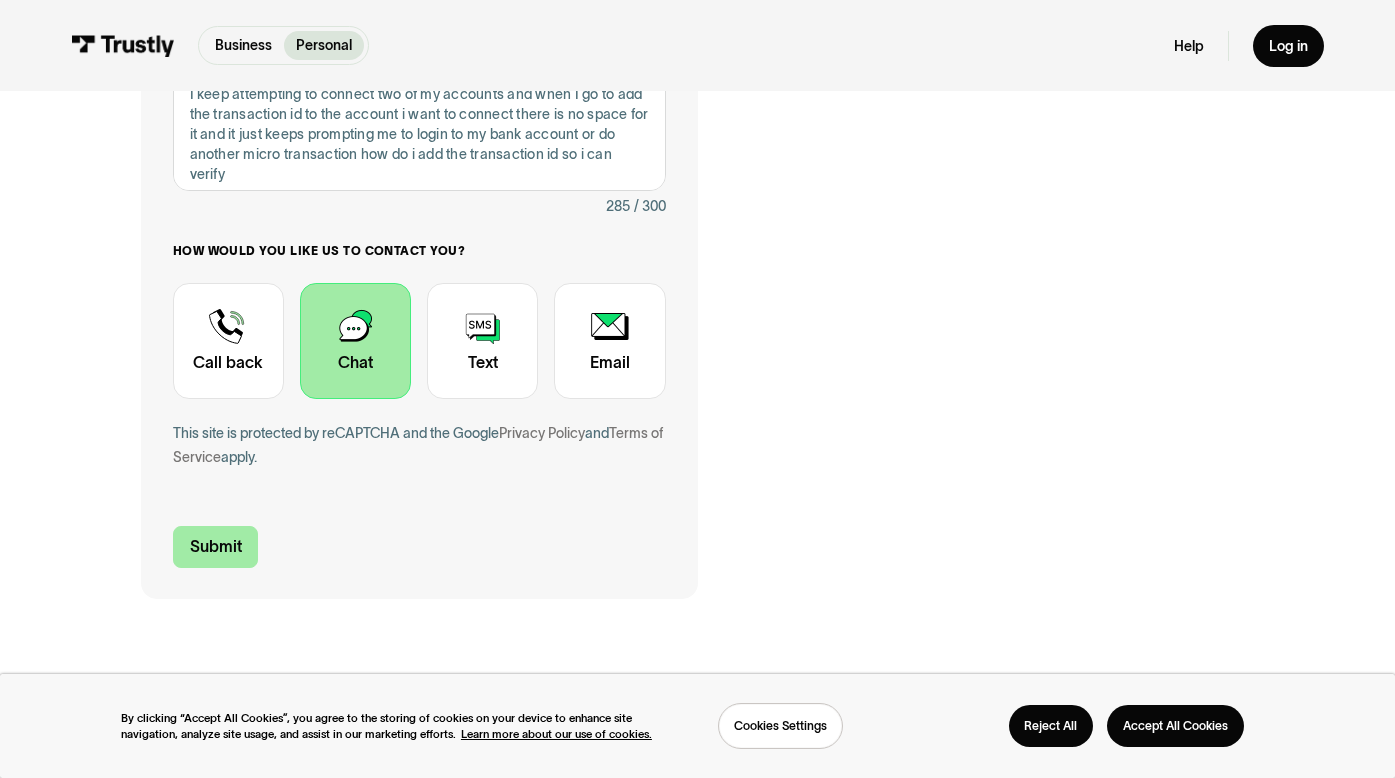 click on "Submit" at bounding box center [216, 547] 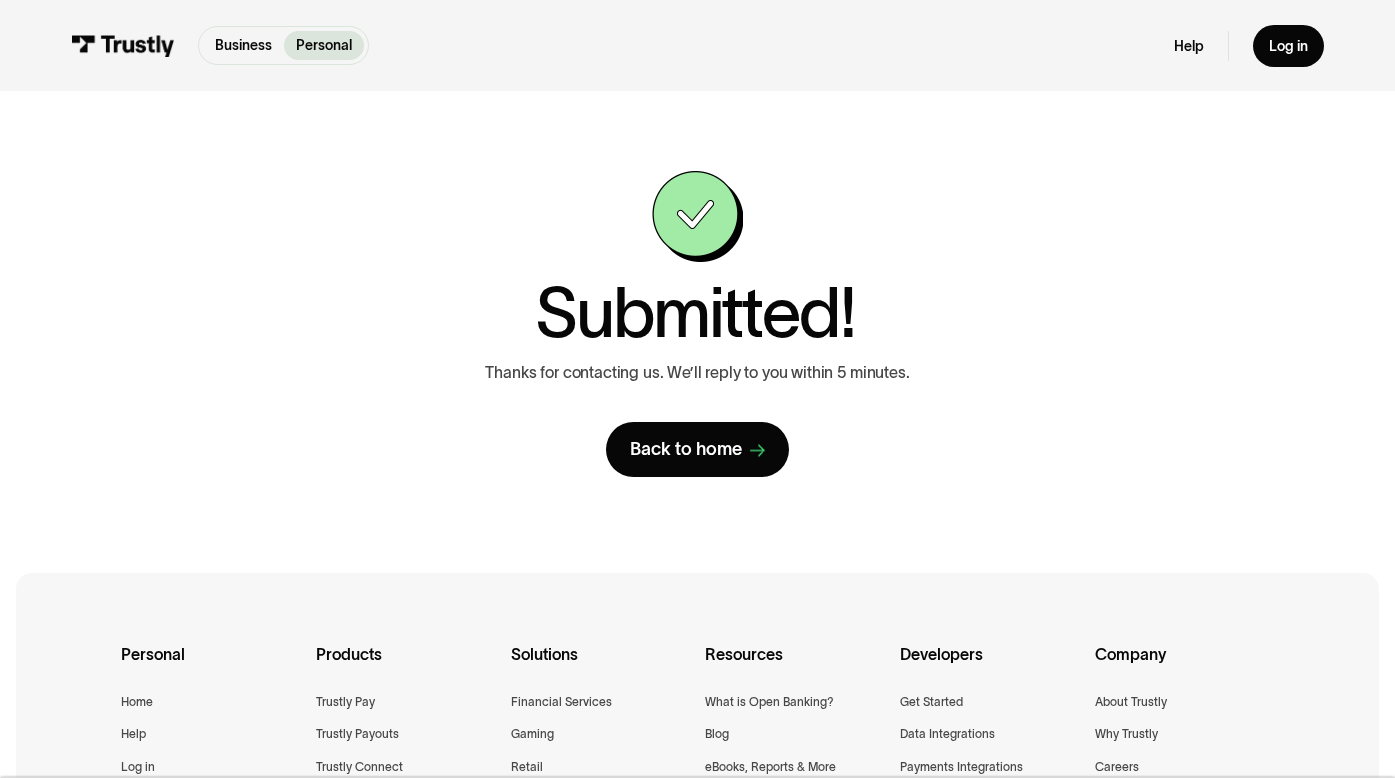 scroll, scrollTop: 0, scrollLeft: 0, axis: both 